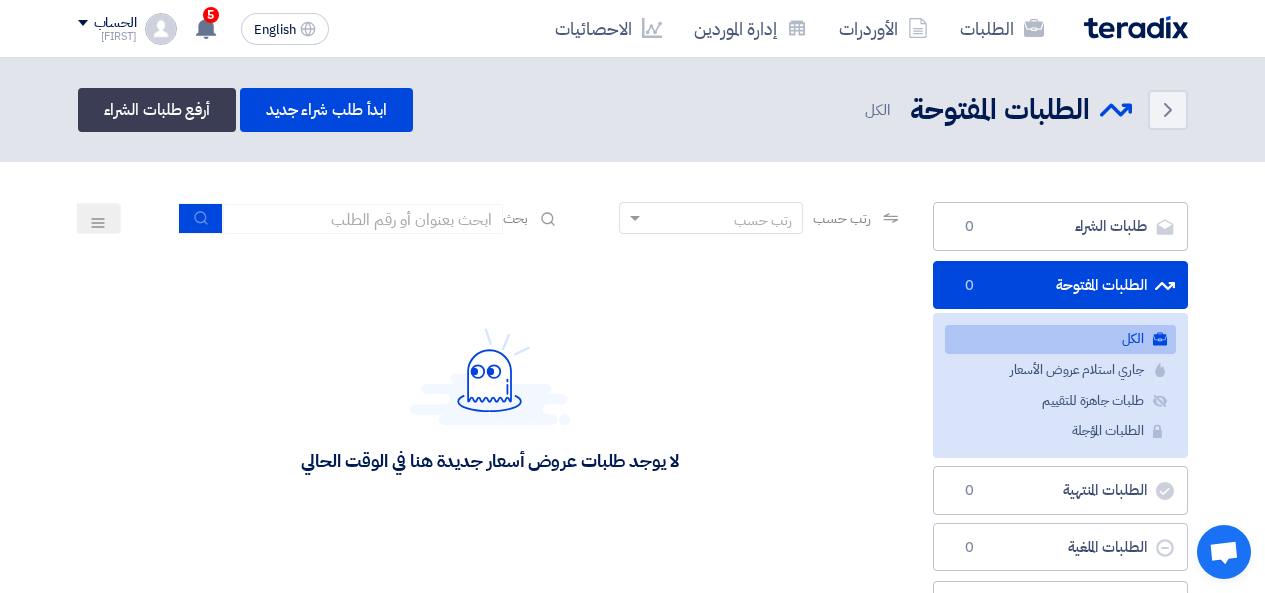 scroll, scrollTop: 0, scrollLeft: 0, axis: both 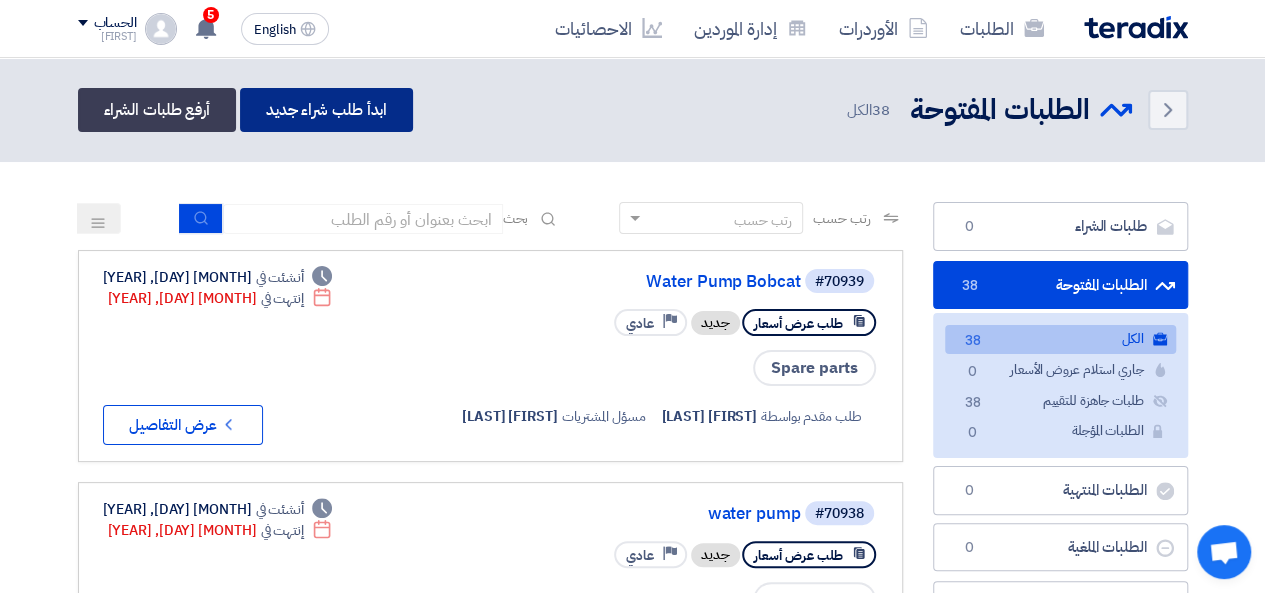 click on "ابدأ طلب شراء جديد" 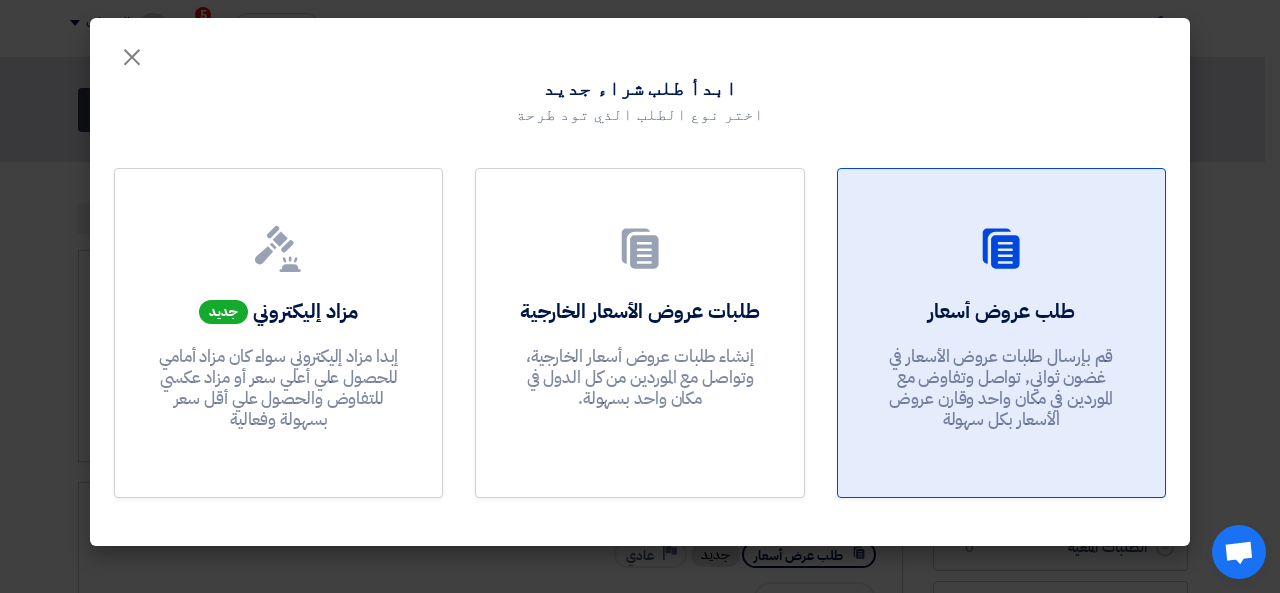 click 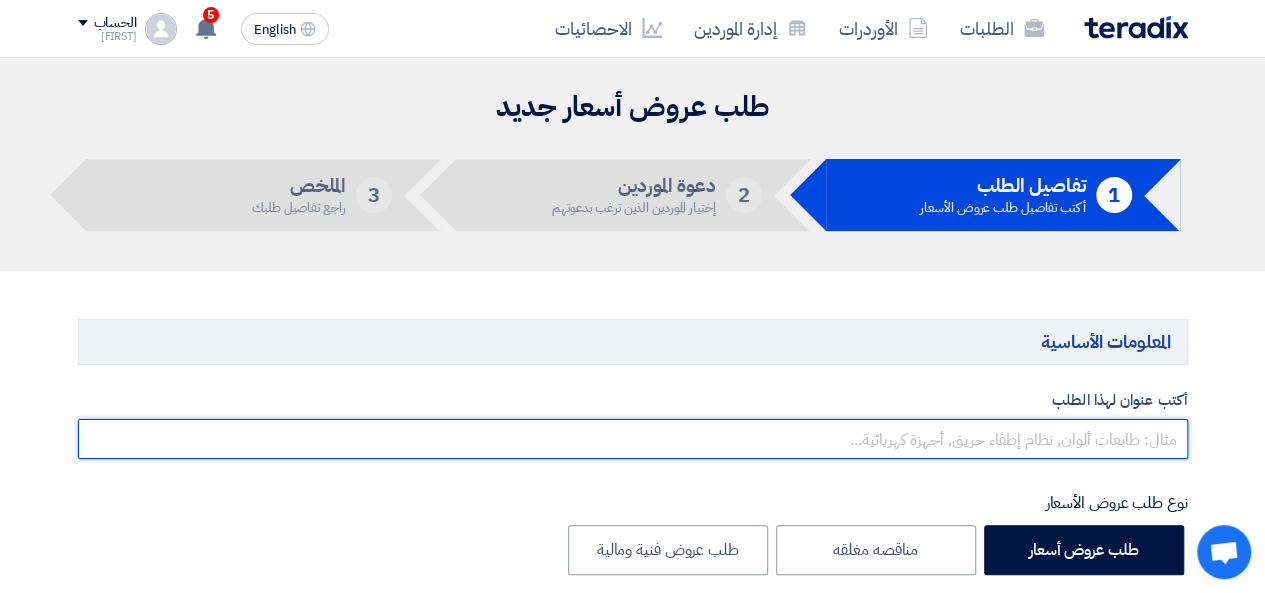 click at bounding box center [633, 439] 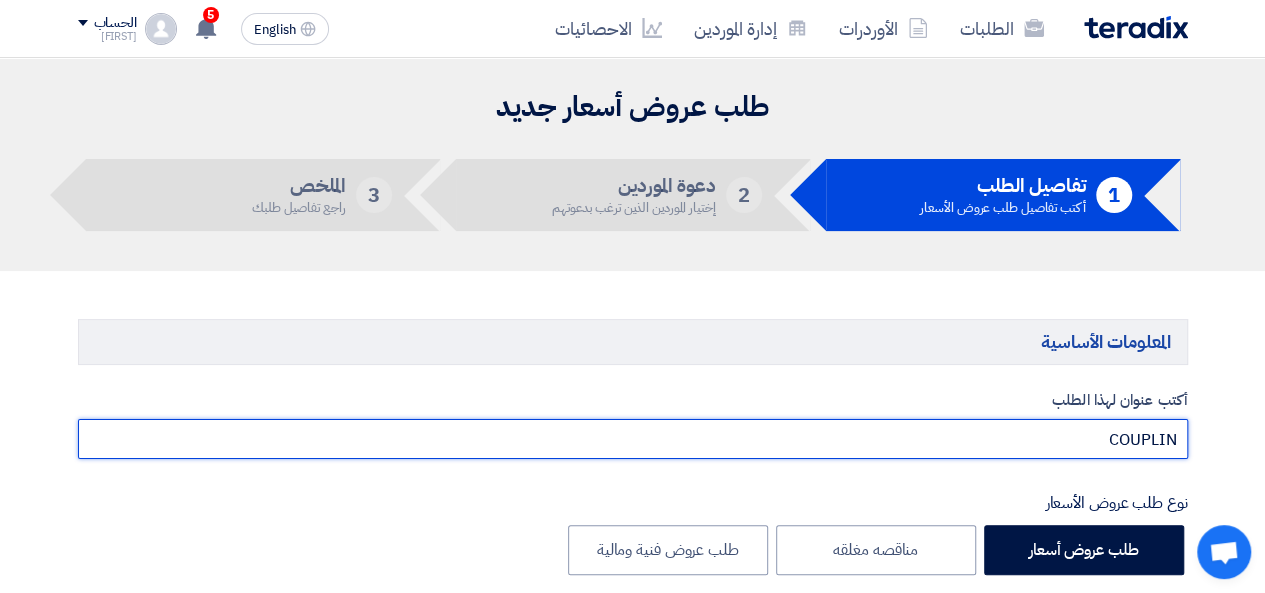 type on "COUPLING" 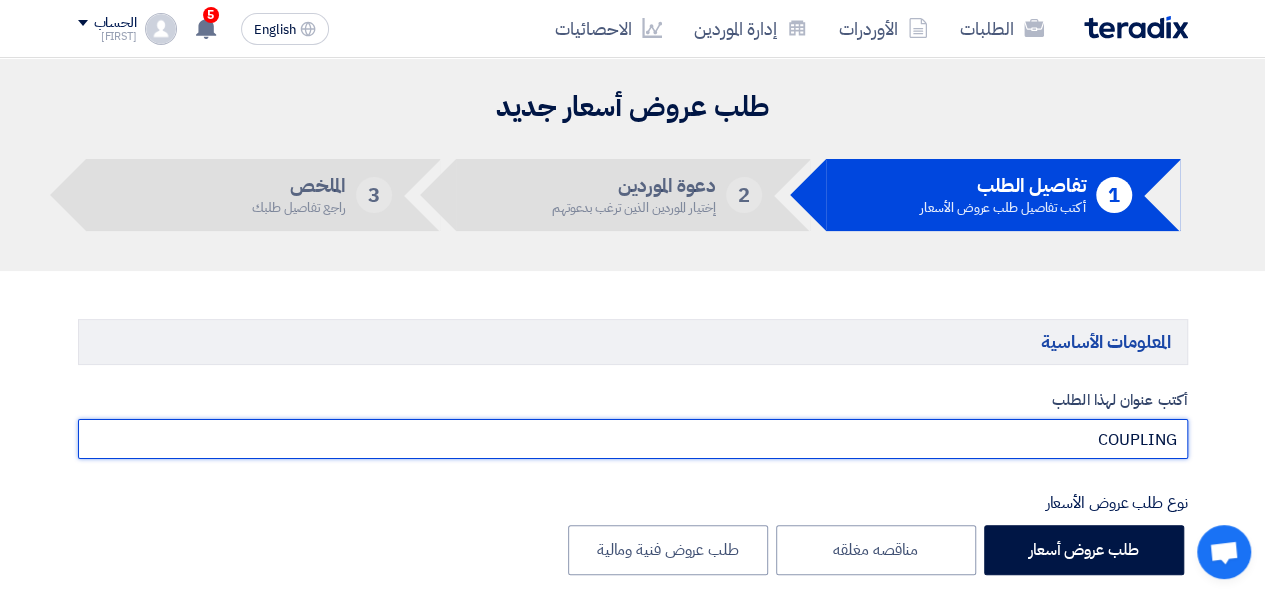 drag, startPoint x: 1100, startPoint y: 437, endPoint x: 1189, endPoint y: 436, distance: 89.005615 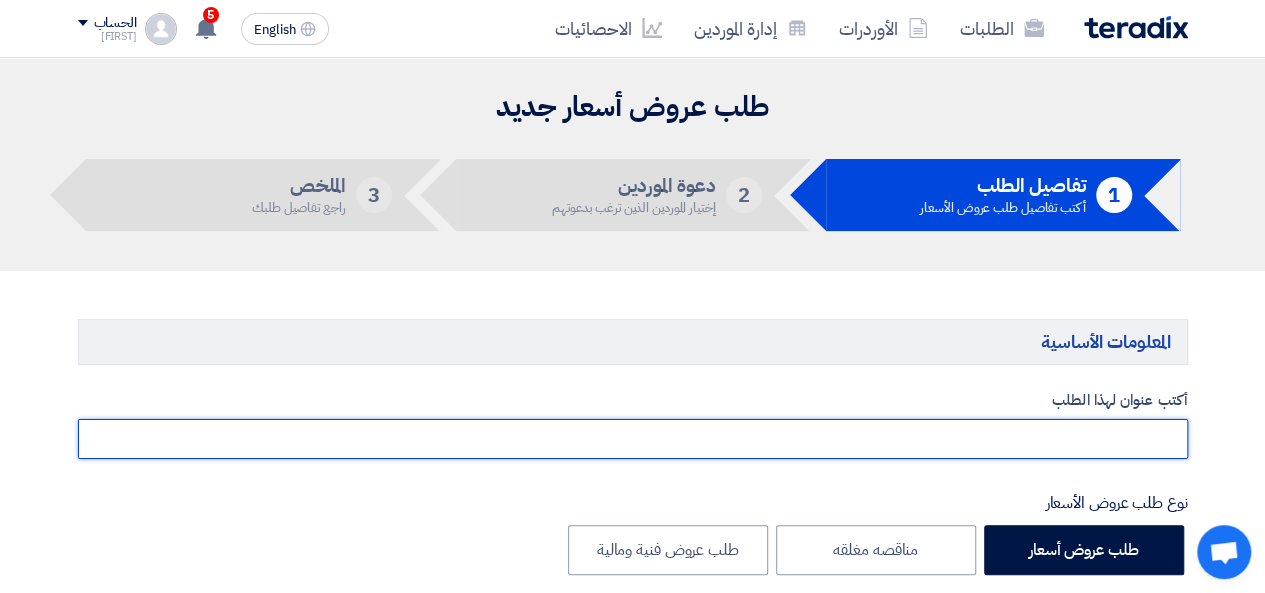 paste on "COUPLING" 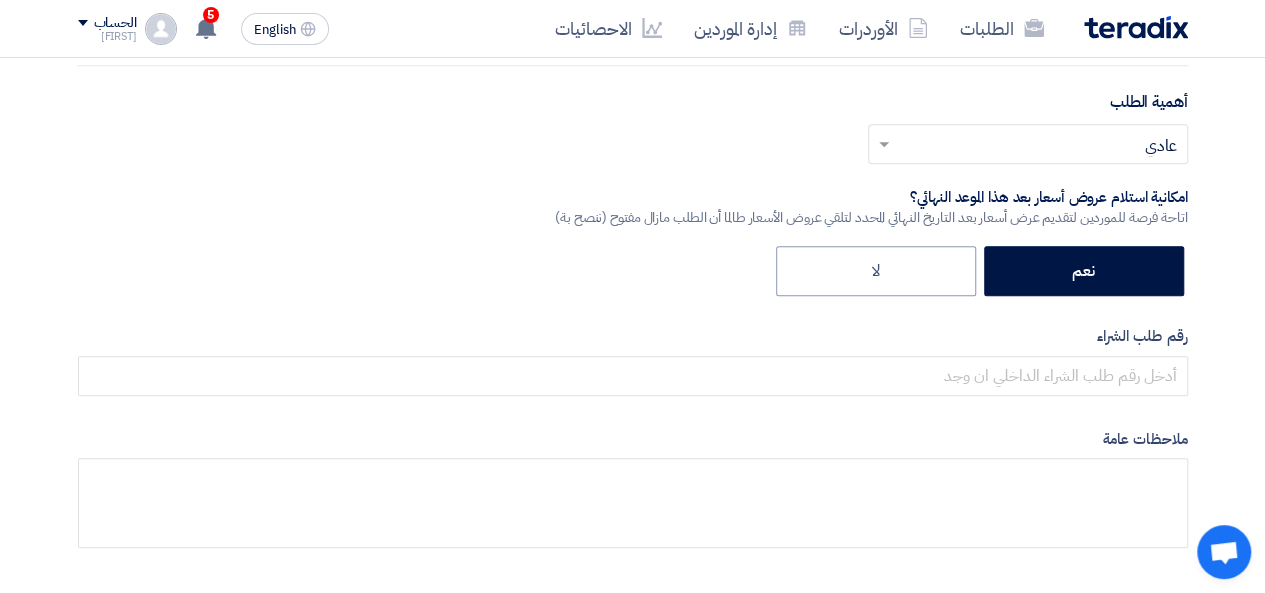 scroll, scrollTop: 333, scrollLeft: 0, axis: vertical 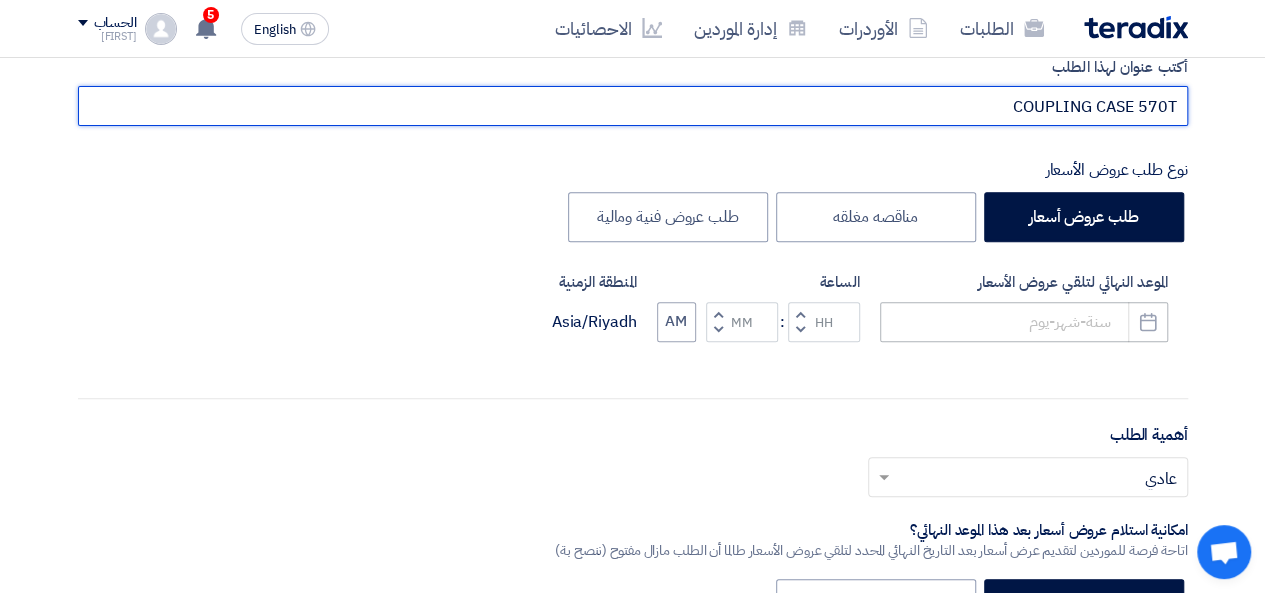 type on "COUPLING CASE 570T" 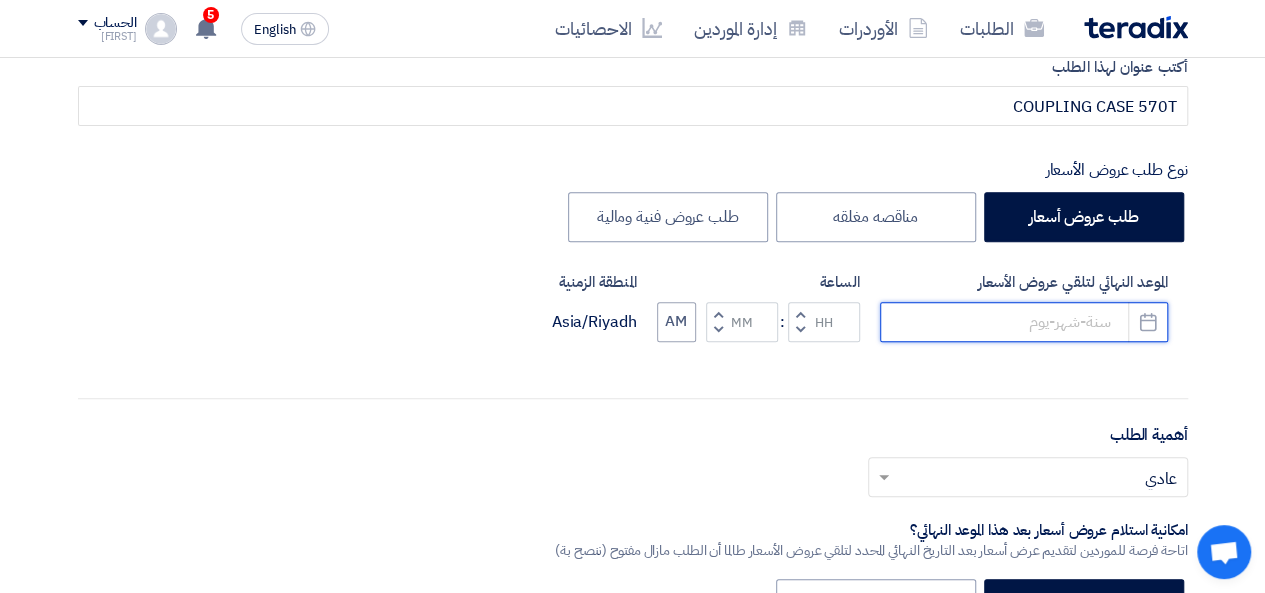 click 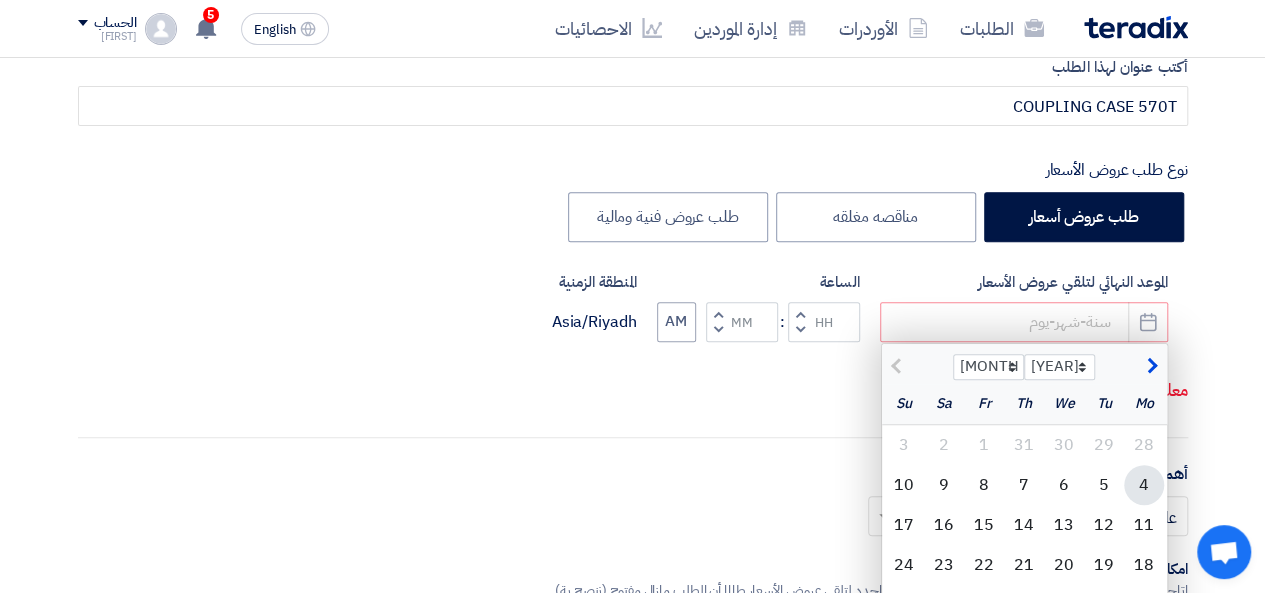 click on "4" 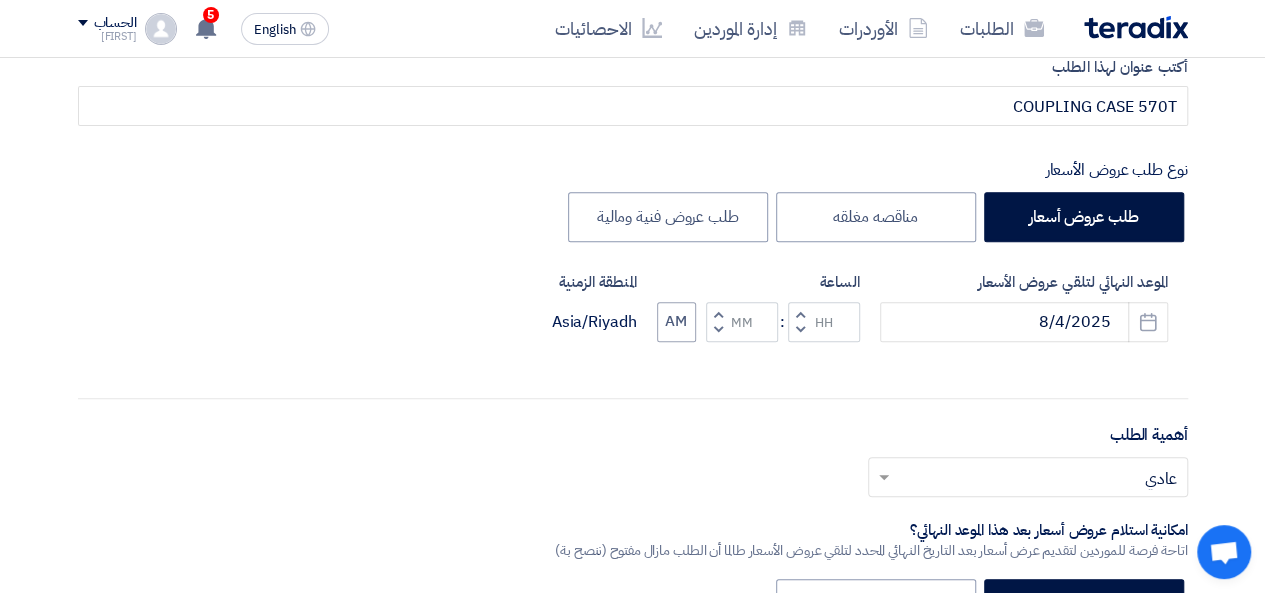 click 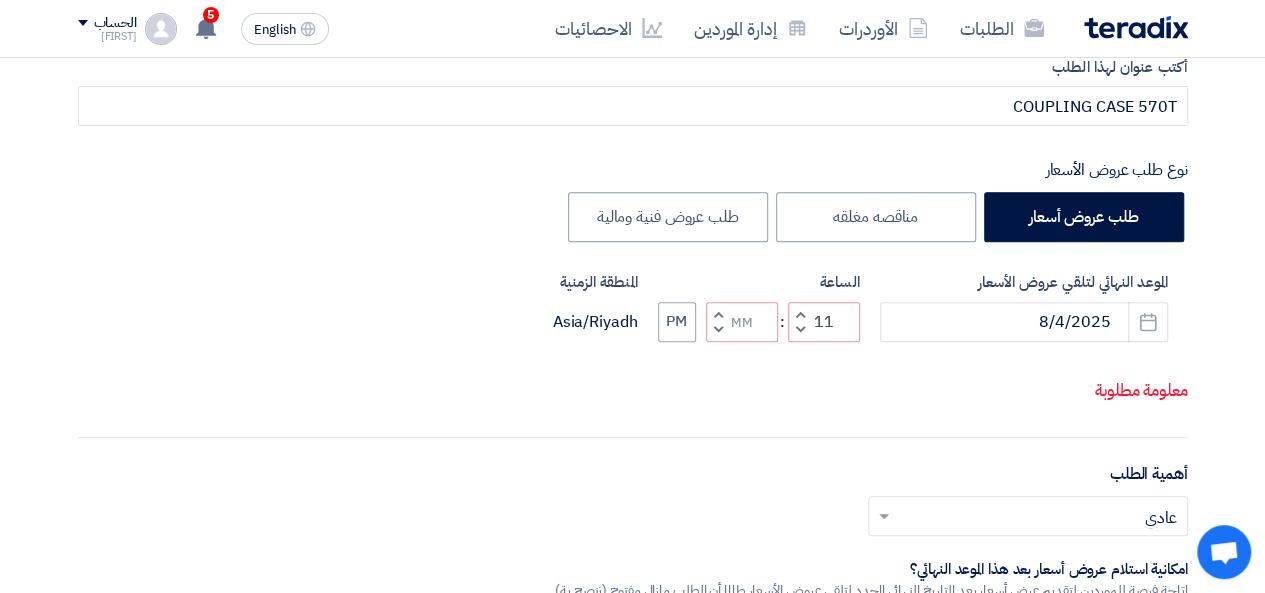 click 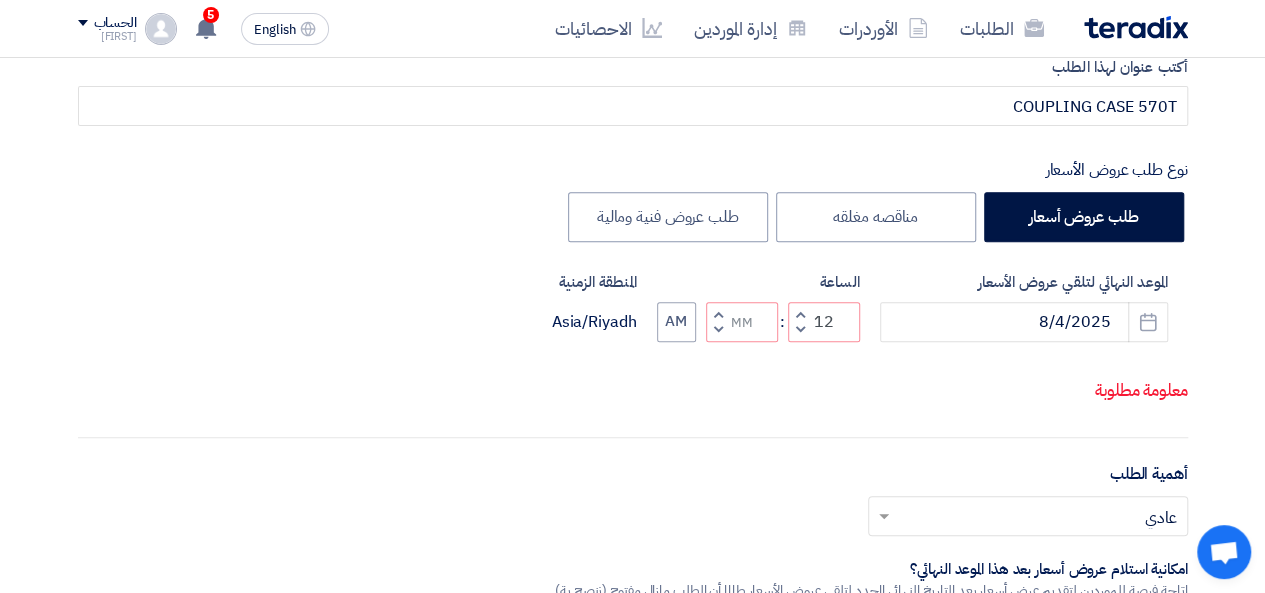 click on "Decrement minutes" 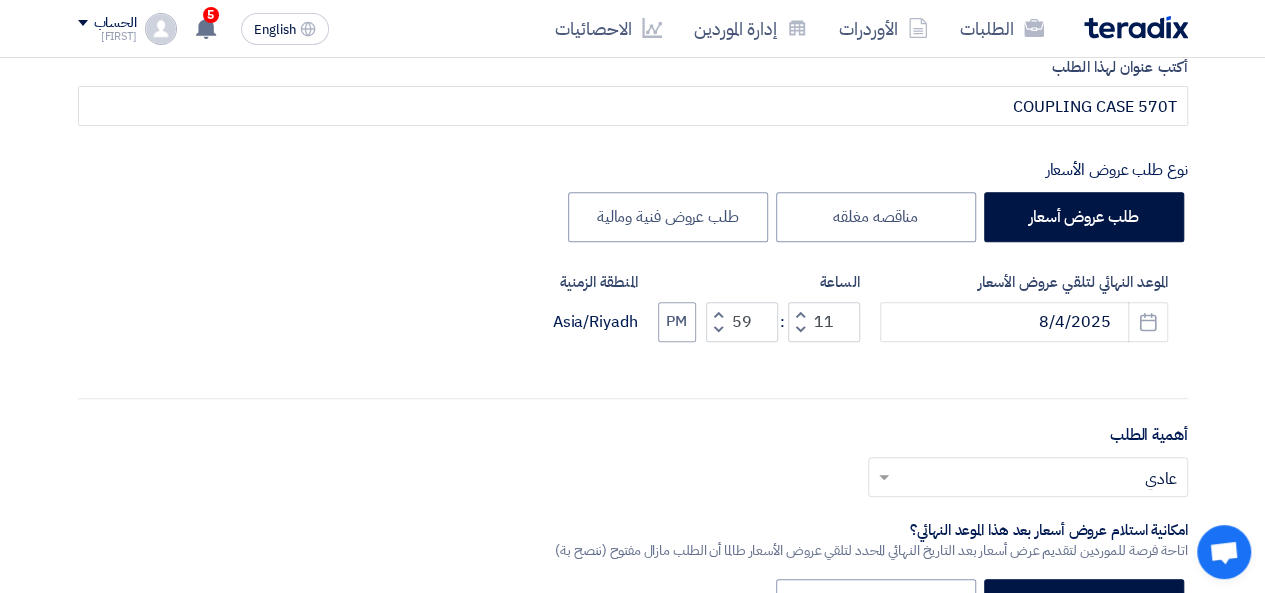 click 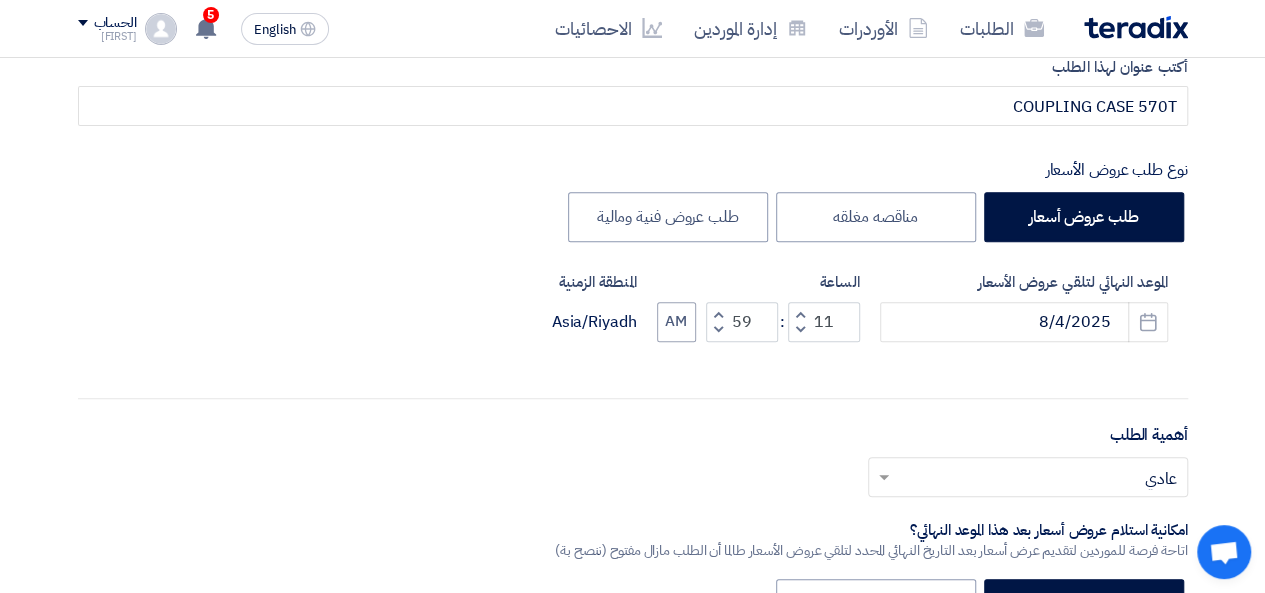 type on "12" 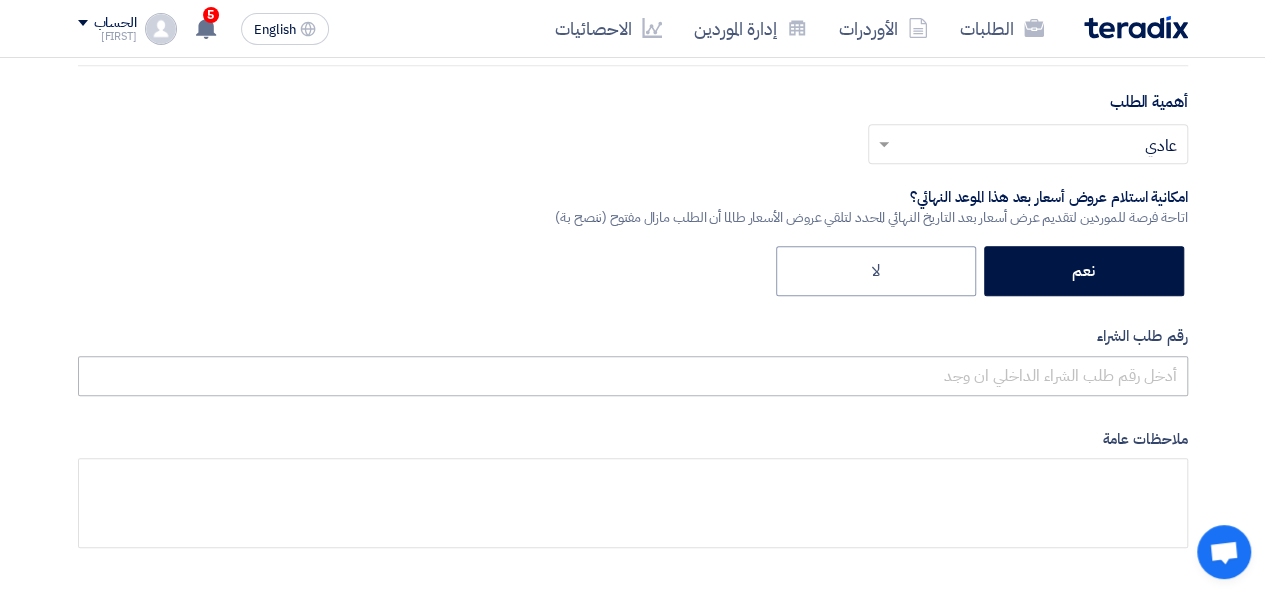 scroll, scrollTop: 1000, scrollLeft: 0, axis: vertical 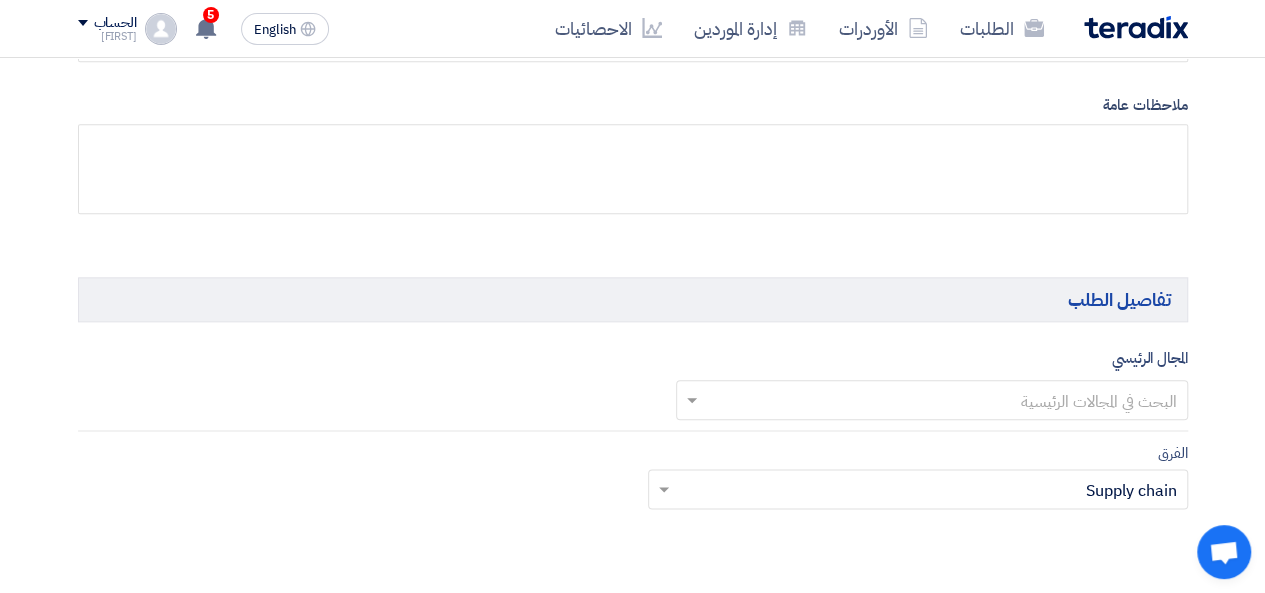 click at bounding box center (943, 401) 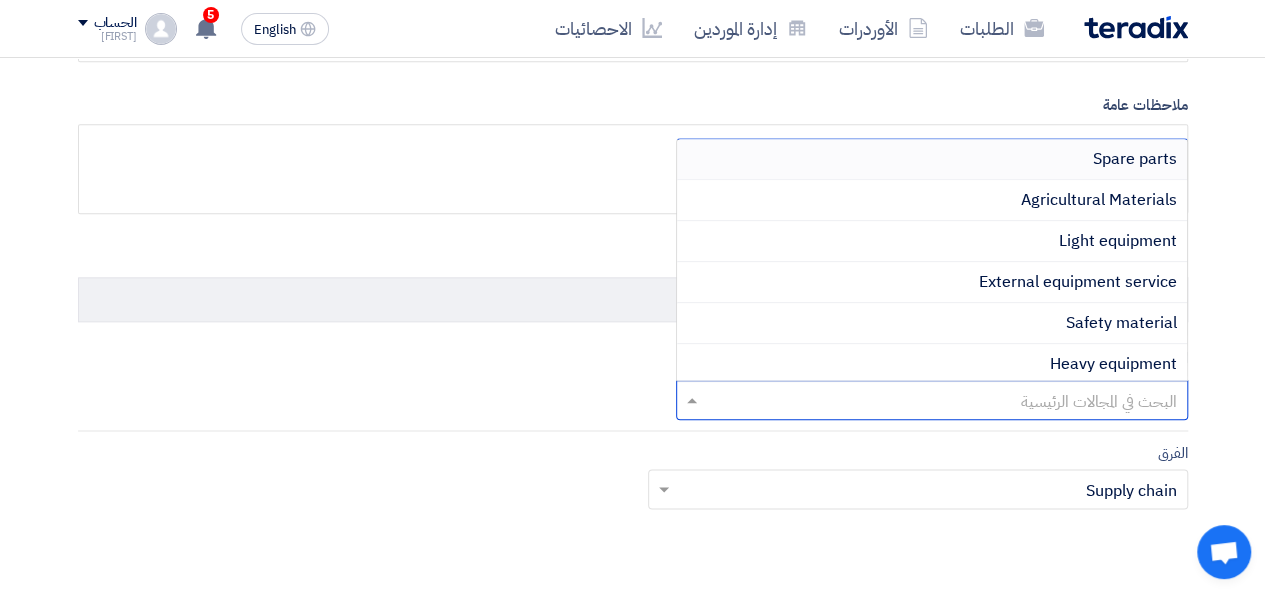 click on "Spare parts" at bounding box center (932, 159) 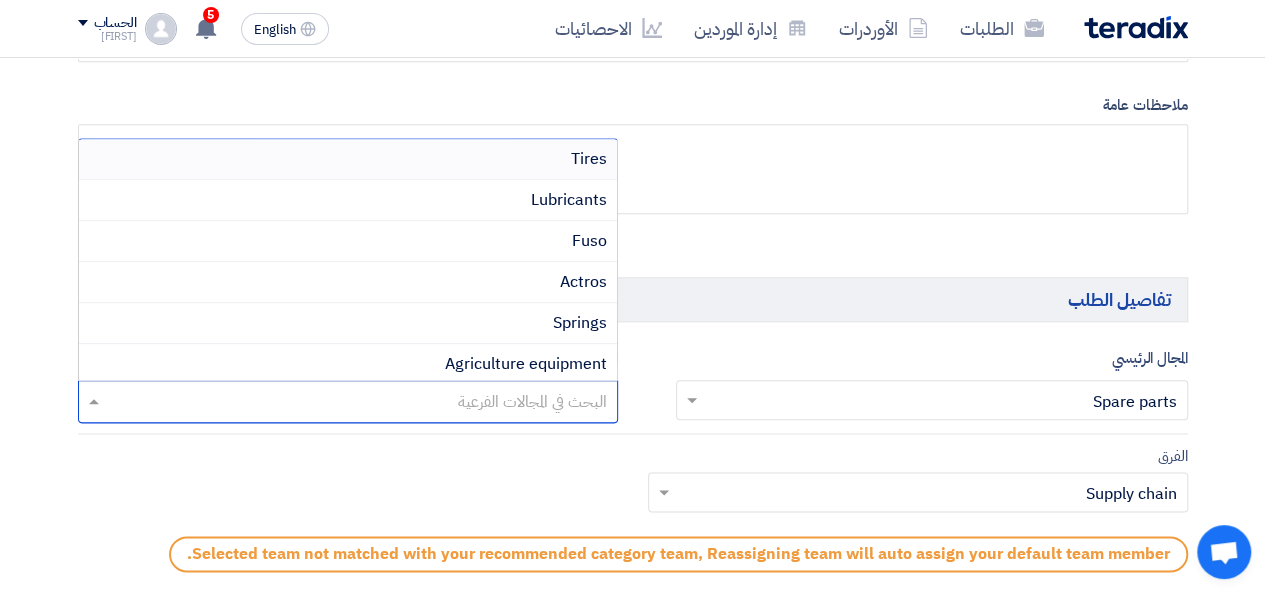 click at bounding box center (347, 403) 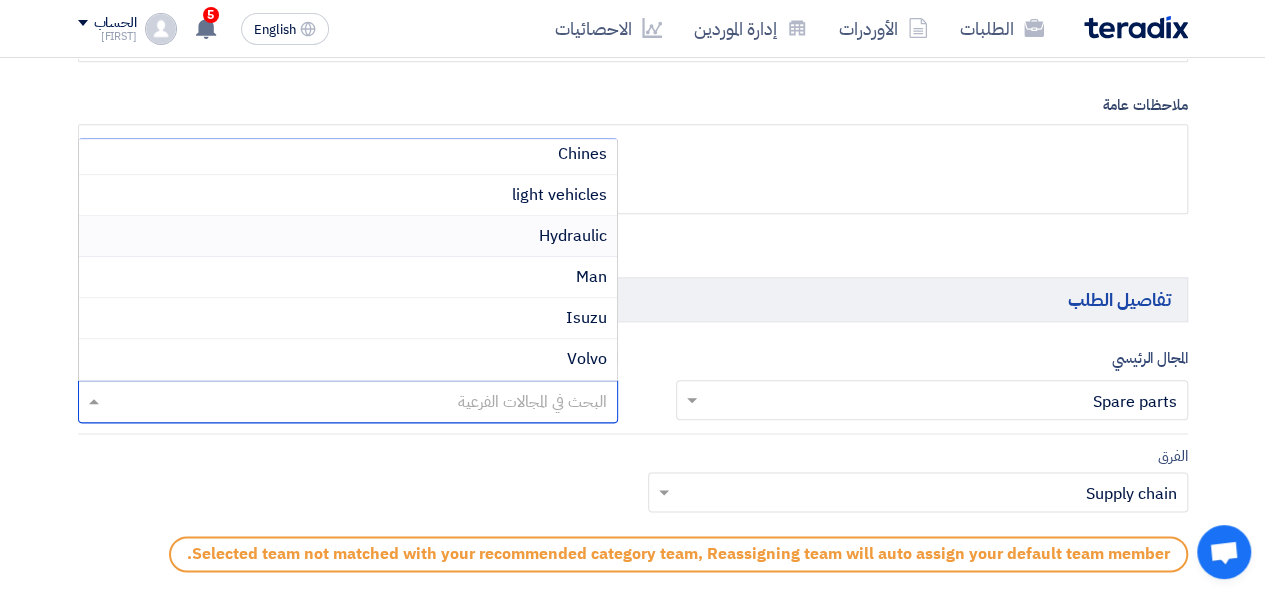 scroll, scrollTop: 410, scrollLeft: 0, axis: vertical 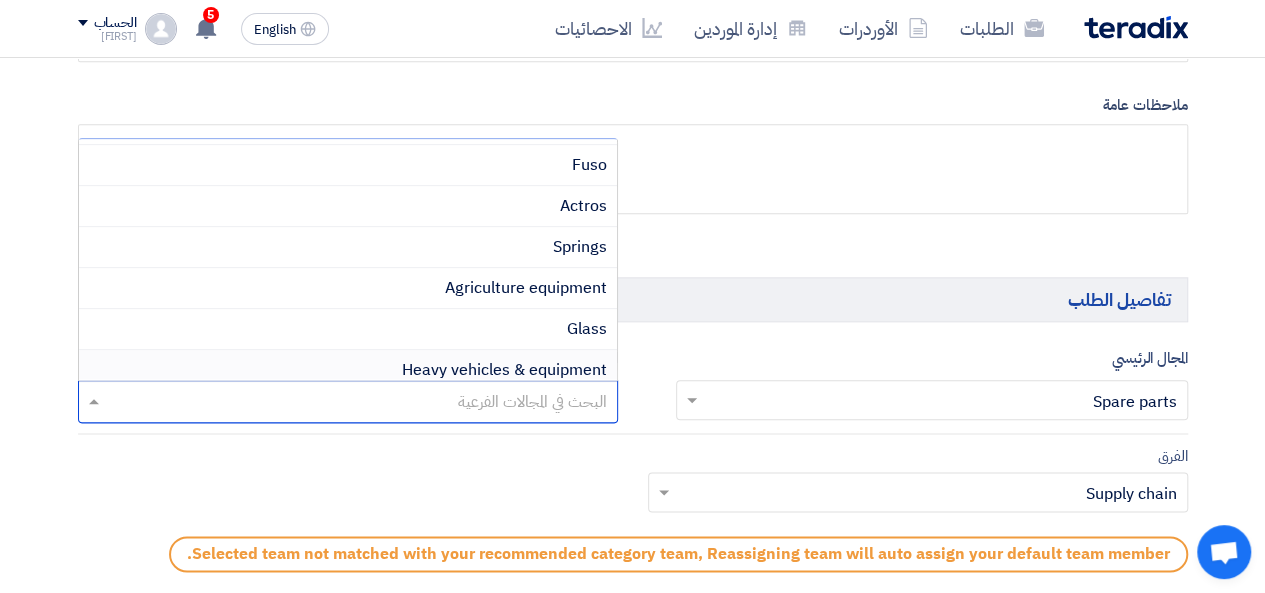 click on "Heavy vehicles & equipment" at bounding box center [504, 370] 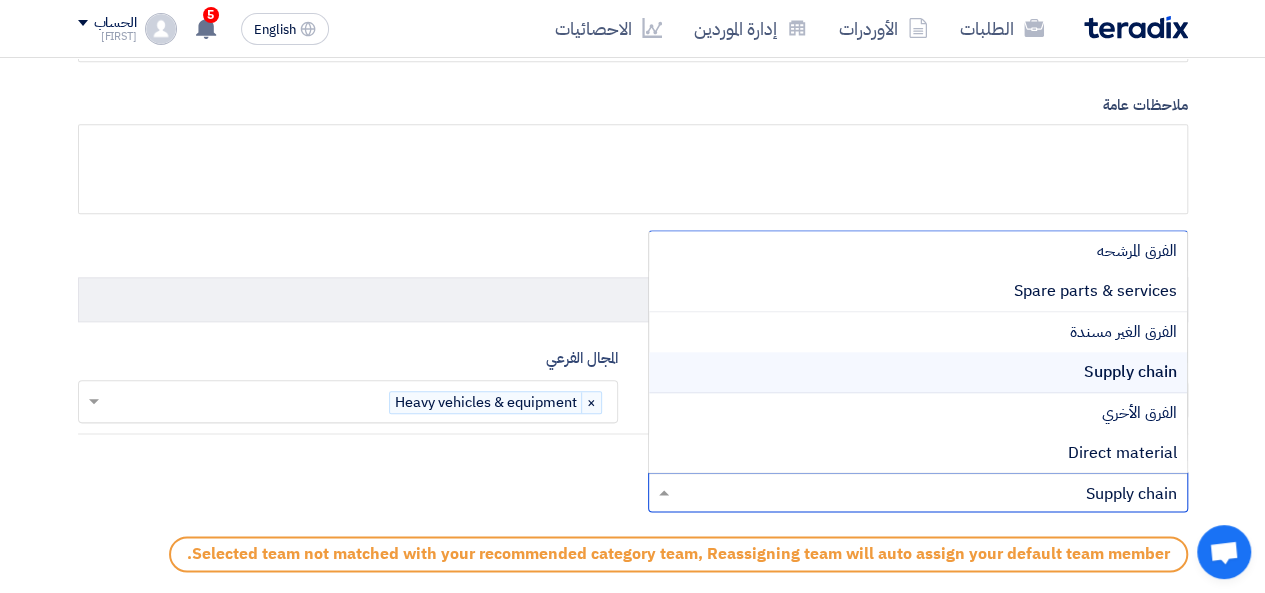 click 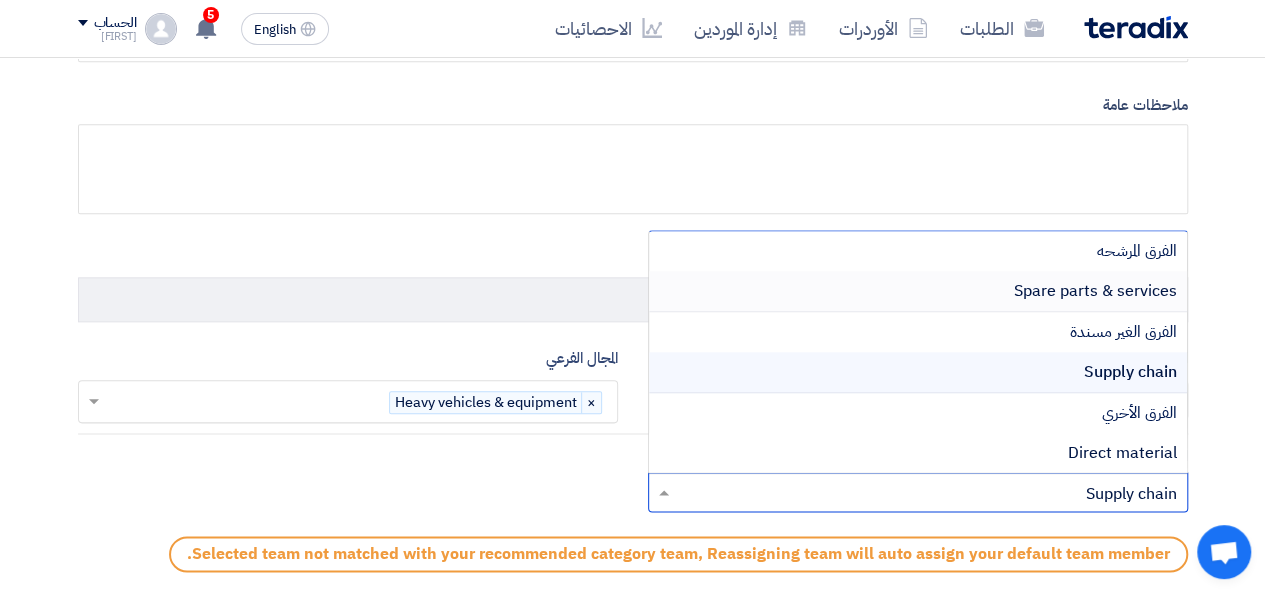 click on "Spare parts & services" at bounding box center (918, 291) 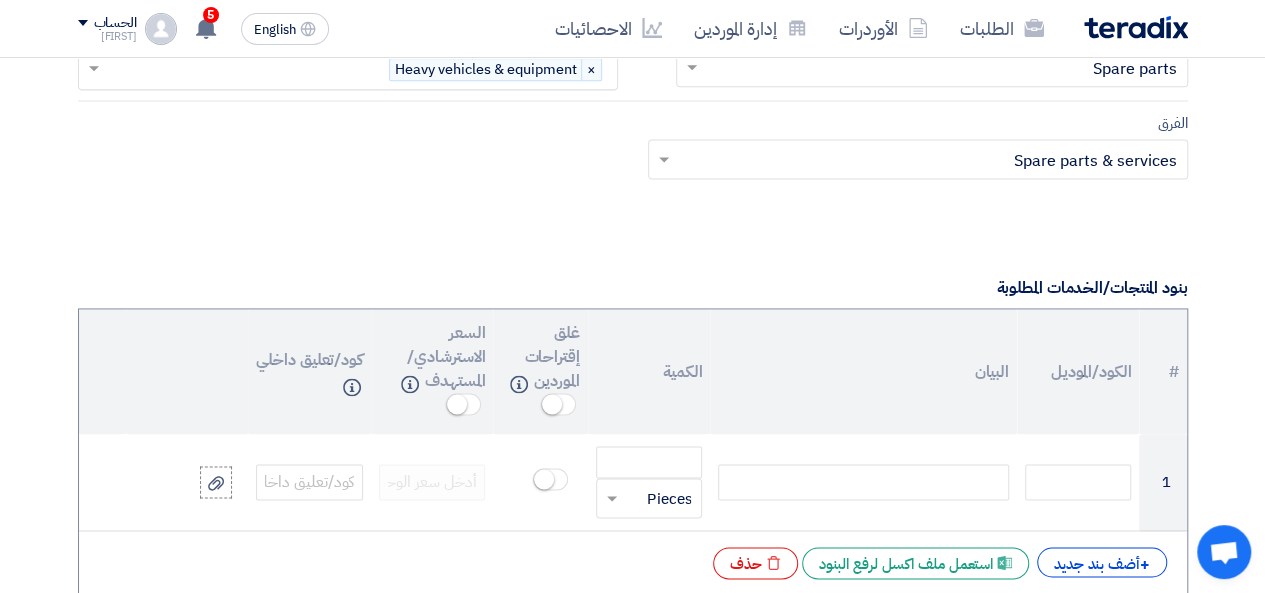 scroll, scrollTop: 1666, scrollLeft: 0, axis: vertical 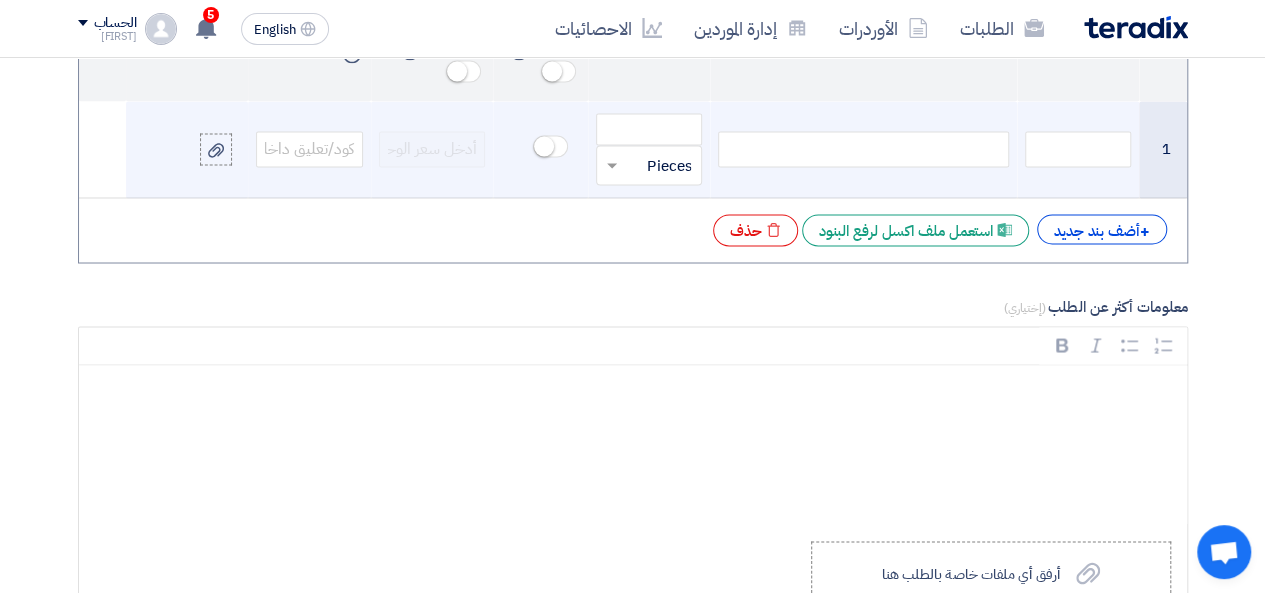 click 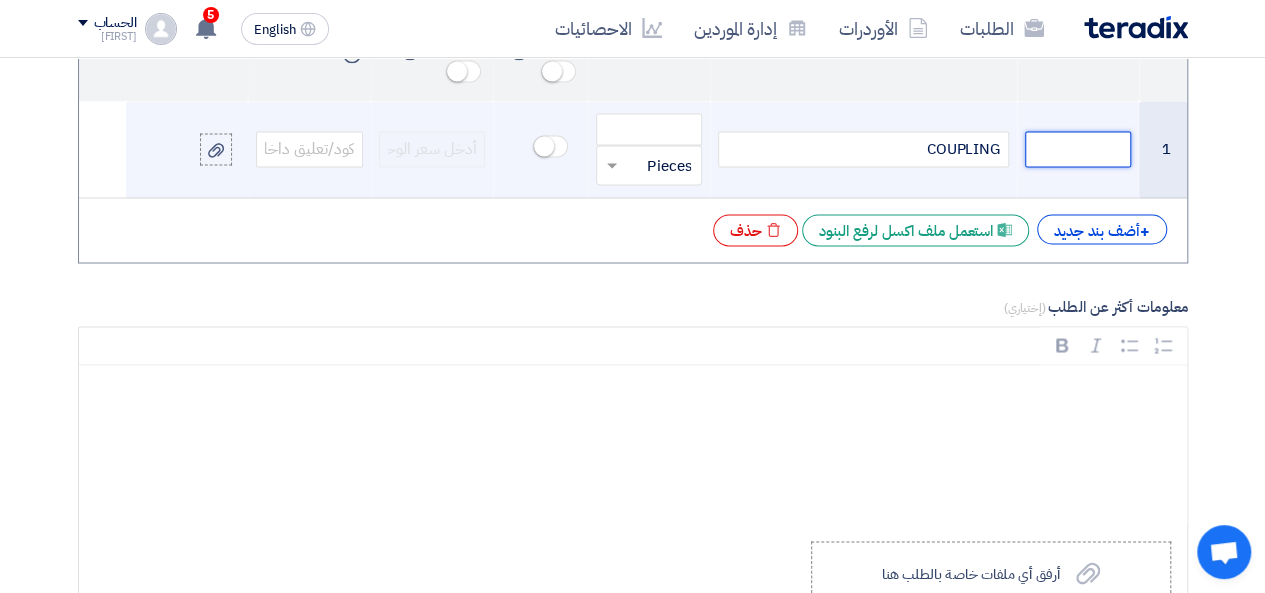 click 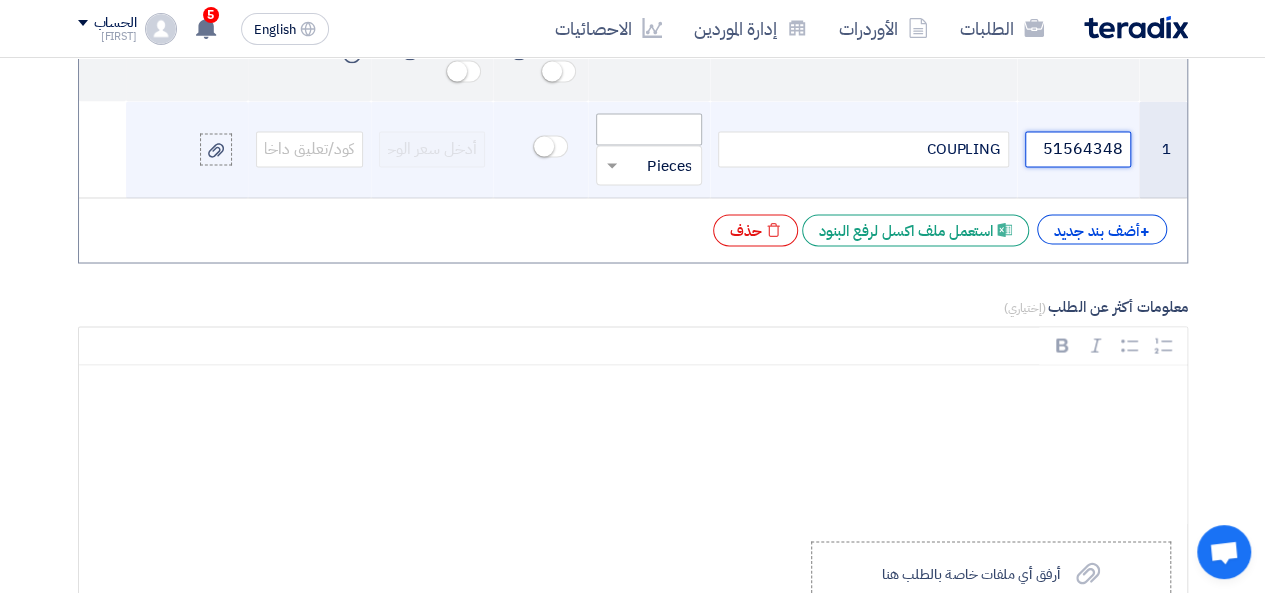 type on "51564348" 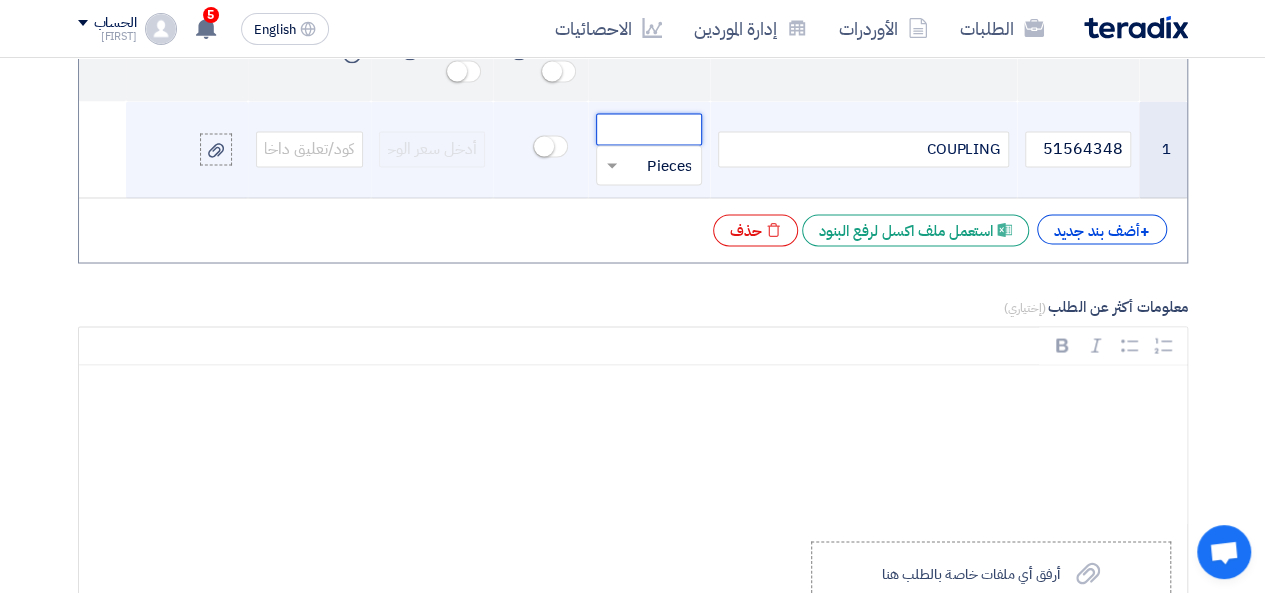click 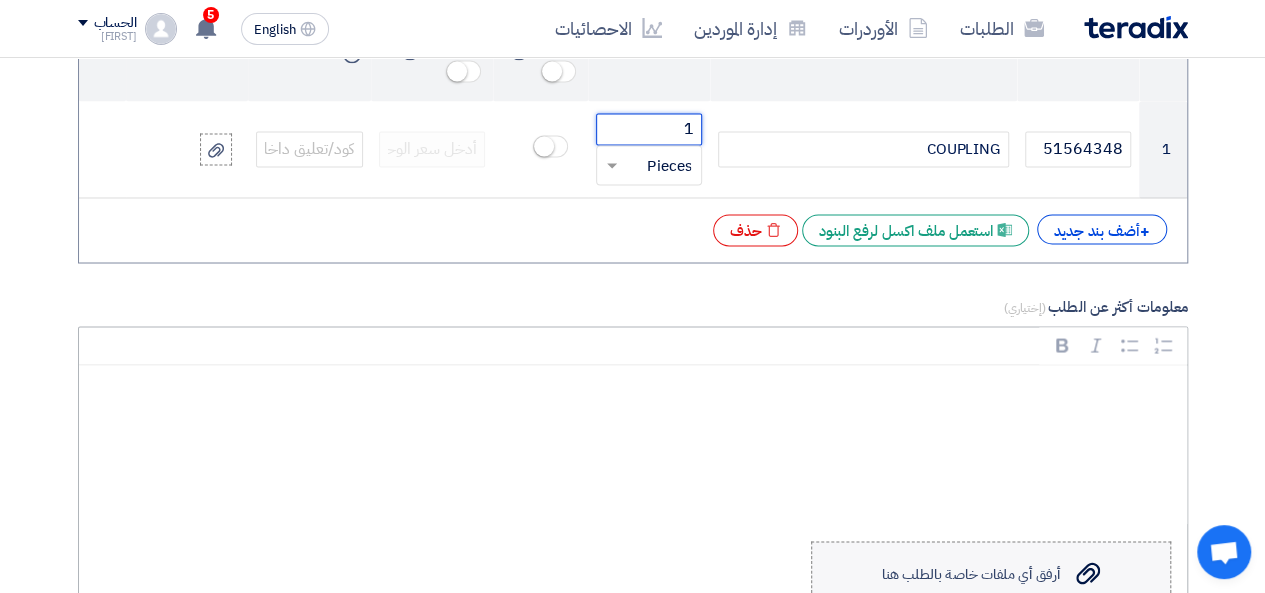 scroll, scrollTop: 2000, scrollLeft: 0, axis: vertical 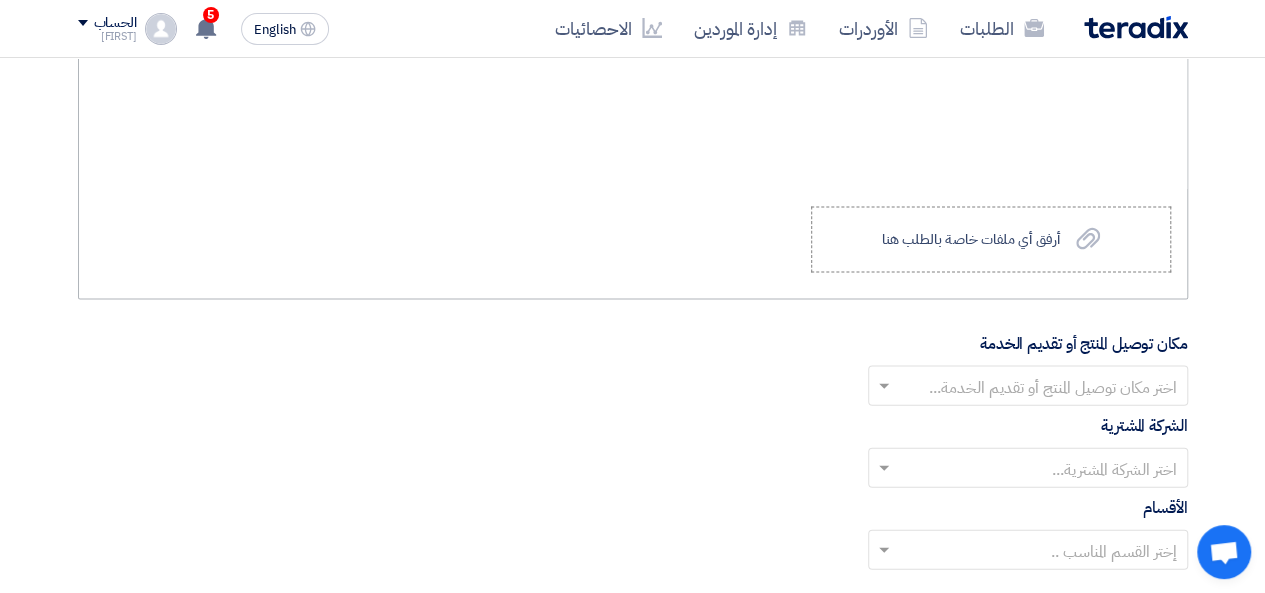type on "1" 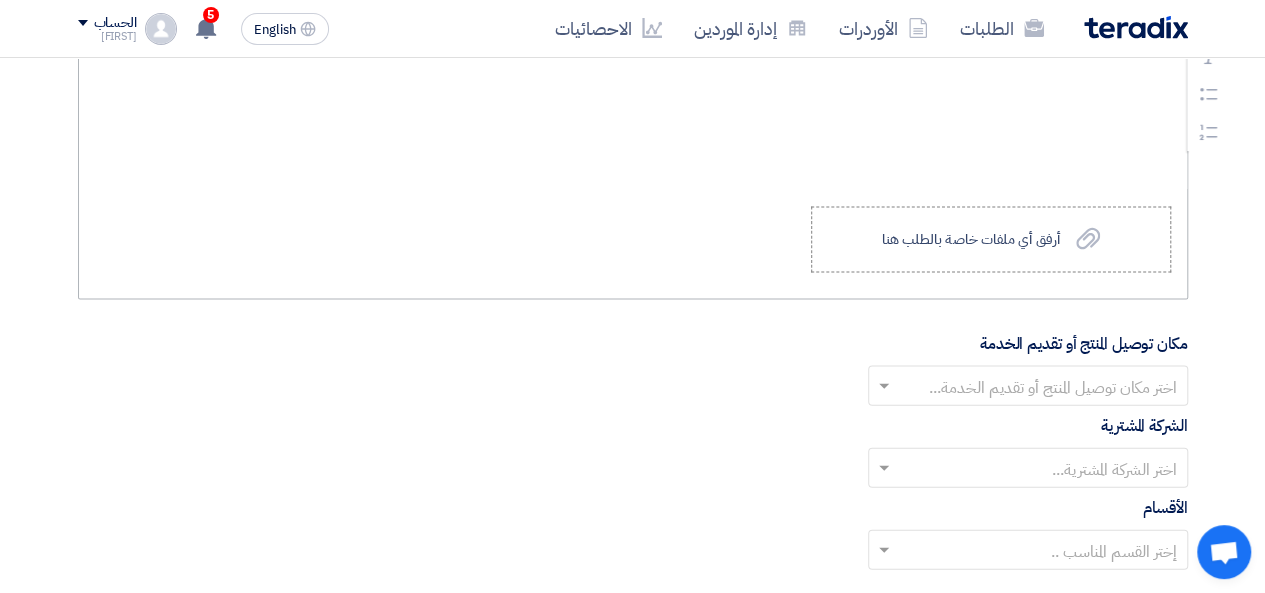 click at bounding box center [633, 111] 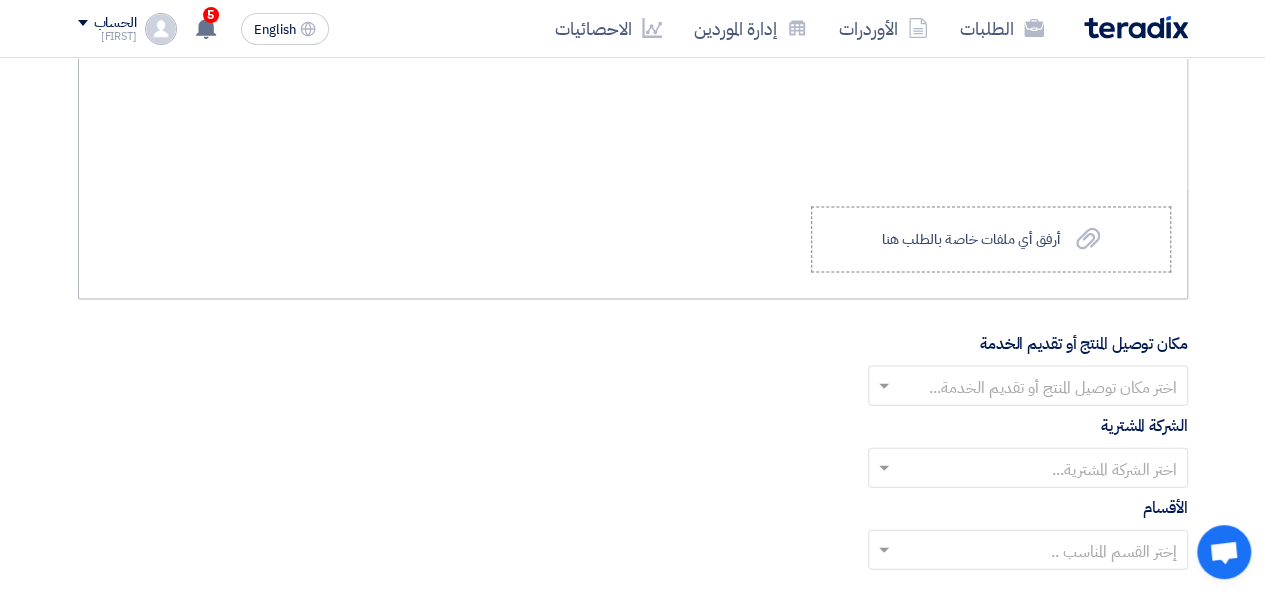 scroll, scrollTop: 1666, scrollLeft: 0, axis: vertical 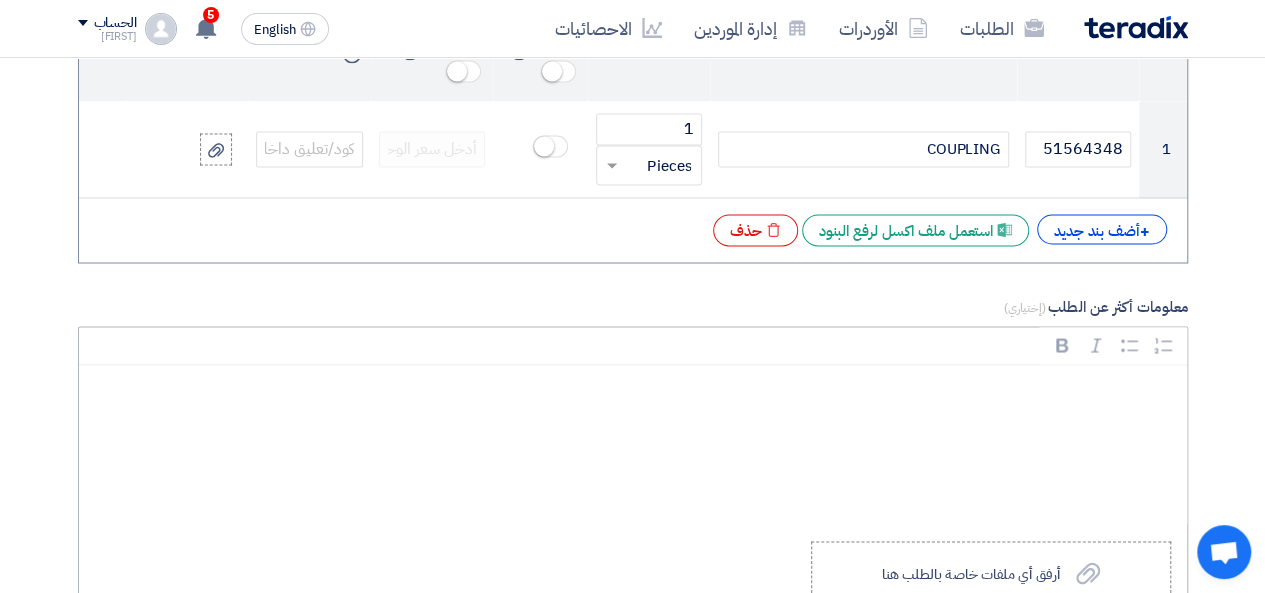 type 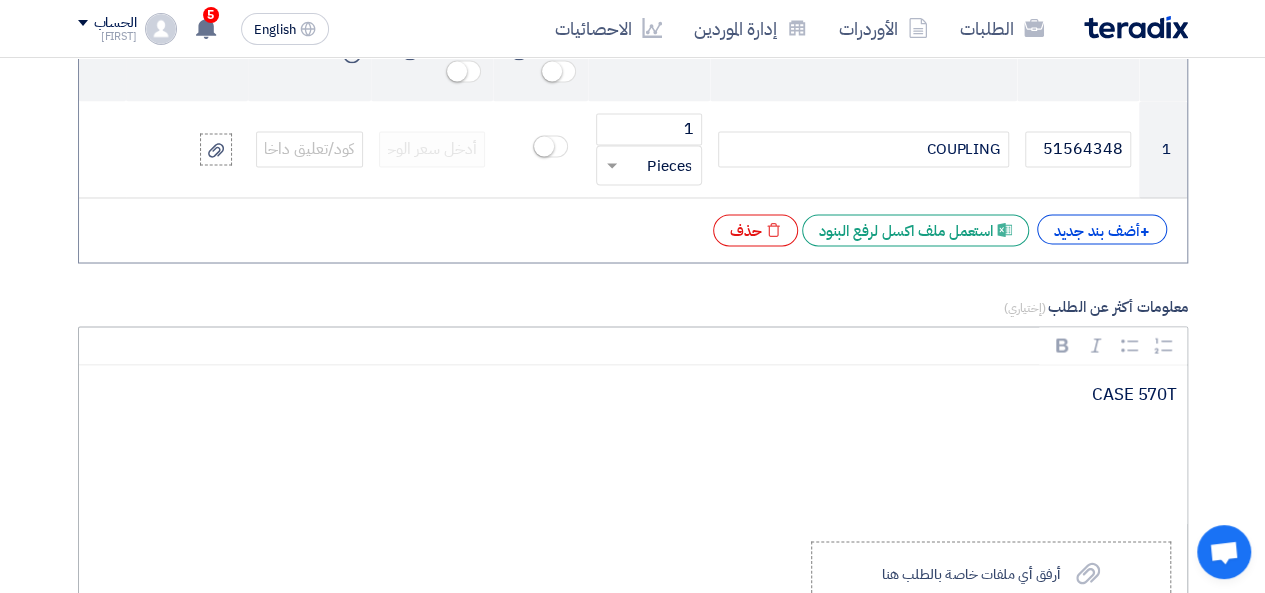 scroll, scrollTop: 2000, scrollLeft: 0, axis: vertical 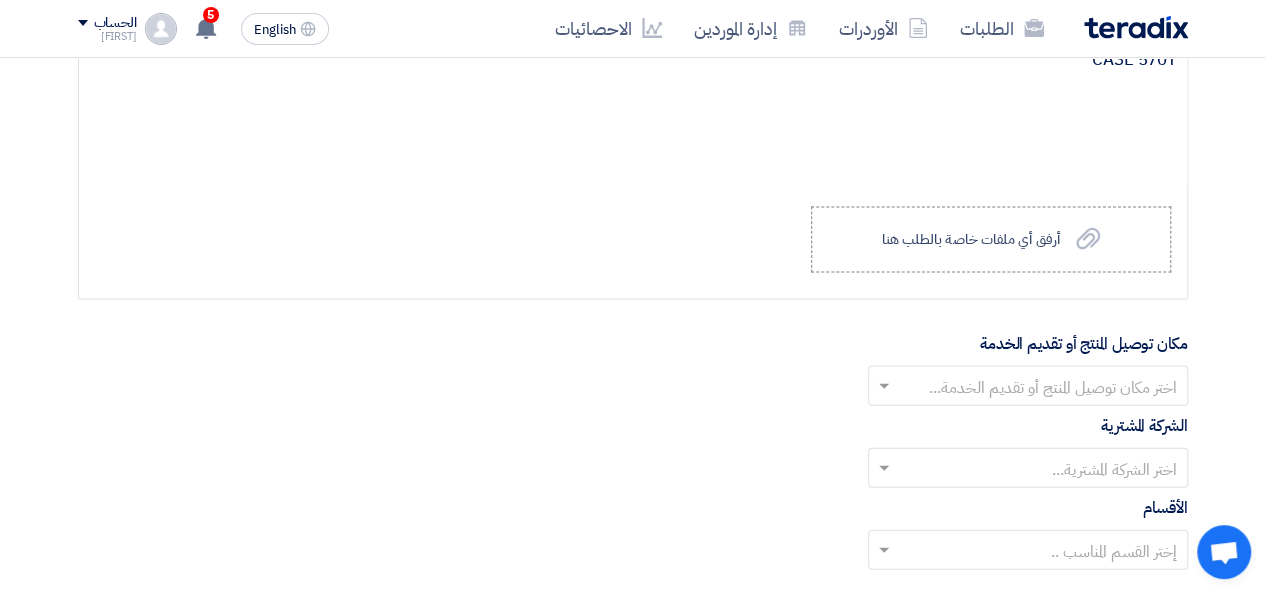 click 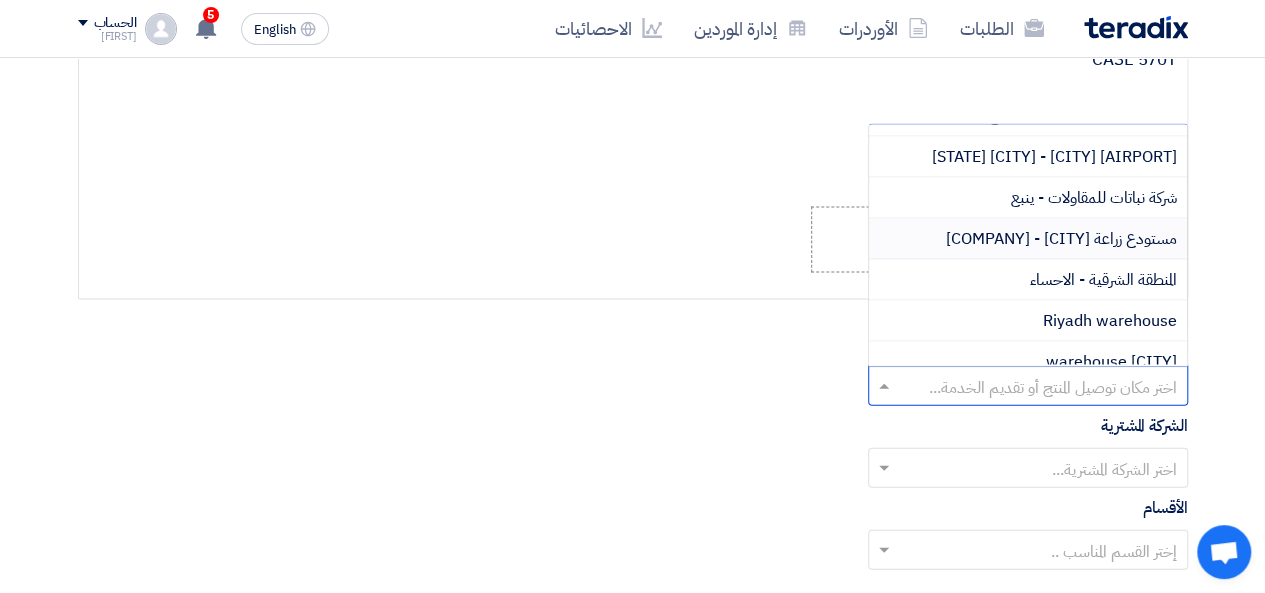 scroll, scrollTop: 120, scrollLeft: 0, axis: vertical 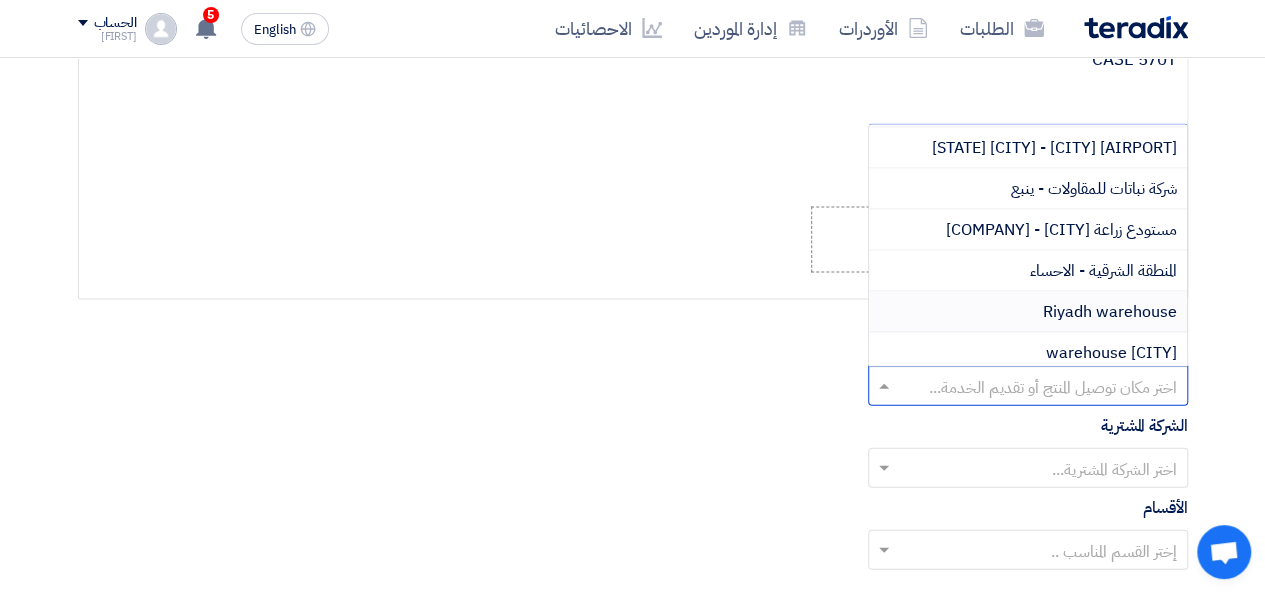 click on "Riyadh warehouse" at bounding box center [1028, 312] 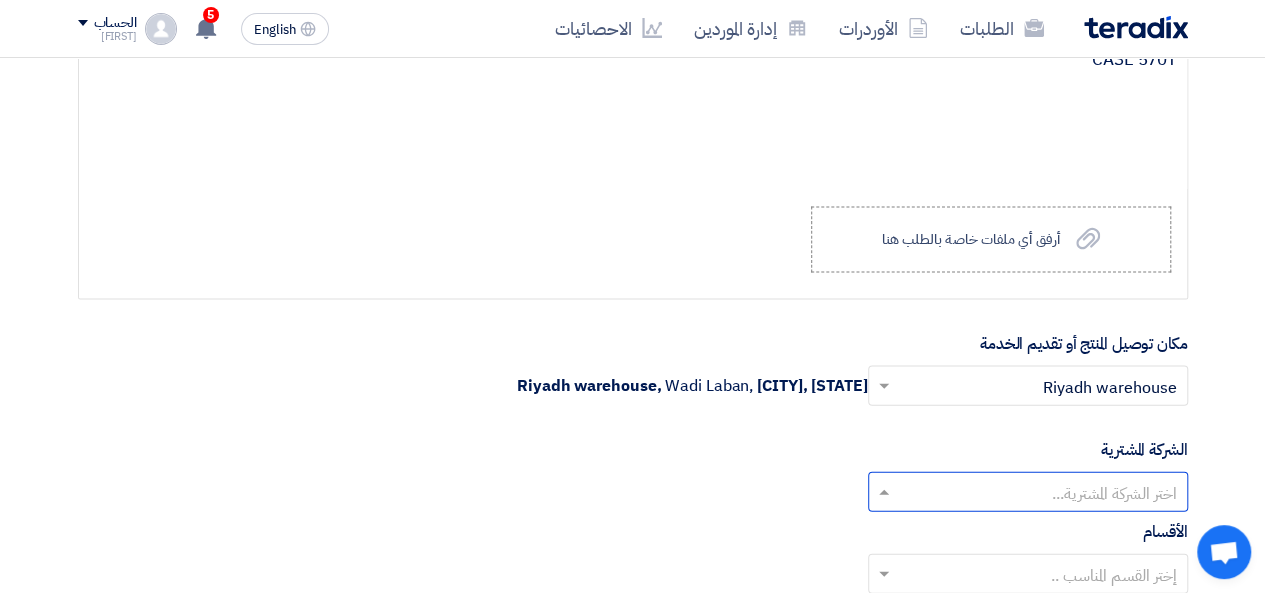 click 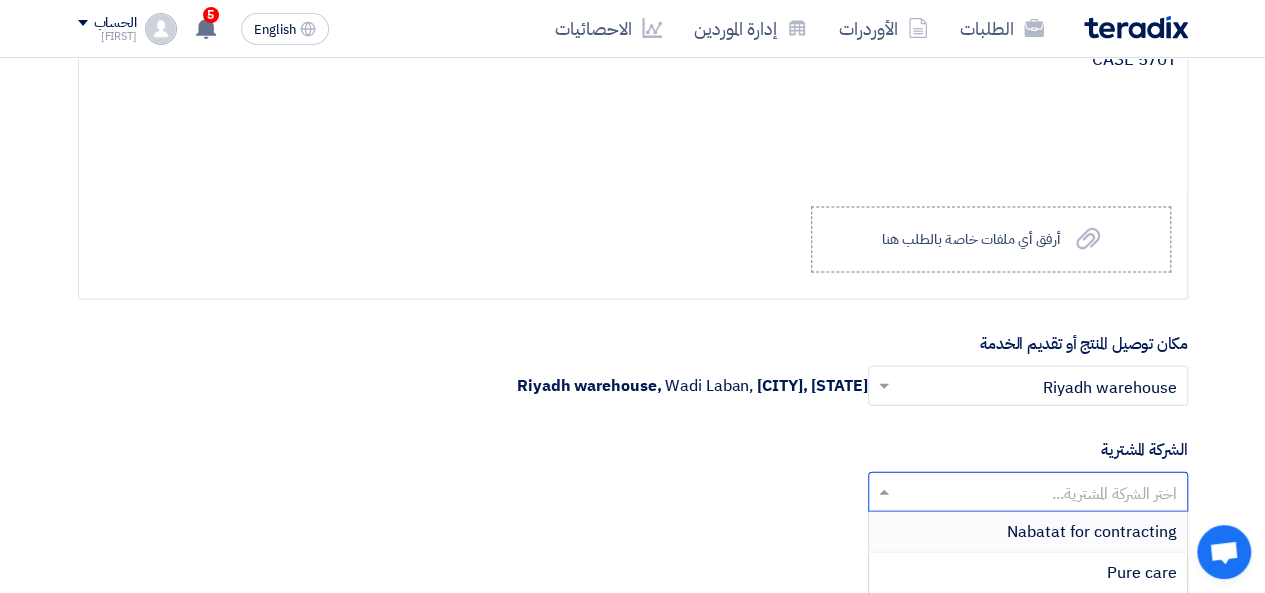 click on "Nabatat for contracting" at bounding box center (1028, 532) 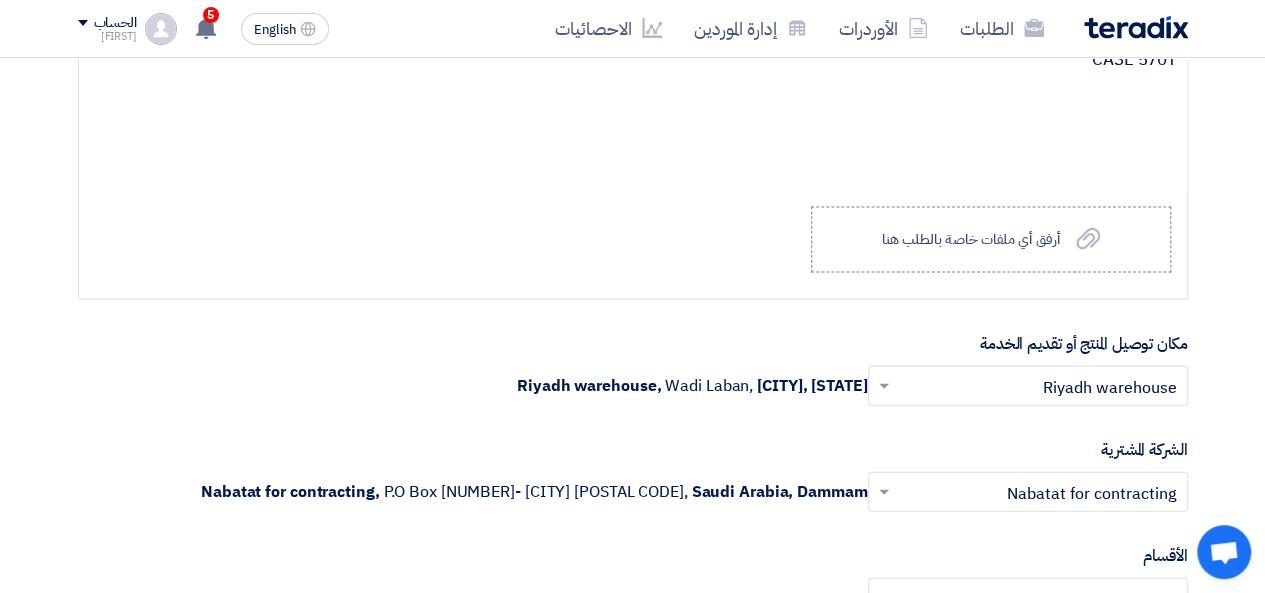 scroll, scrollTop: 2333, scrollLeft: 0, axis: vertical 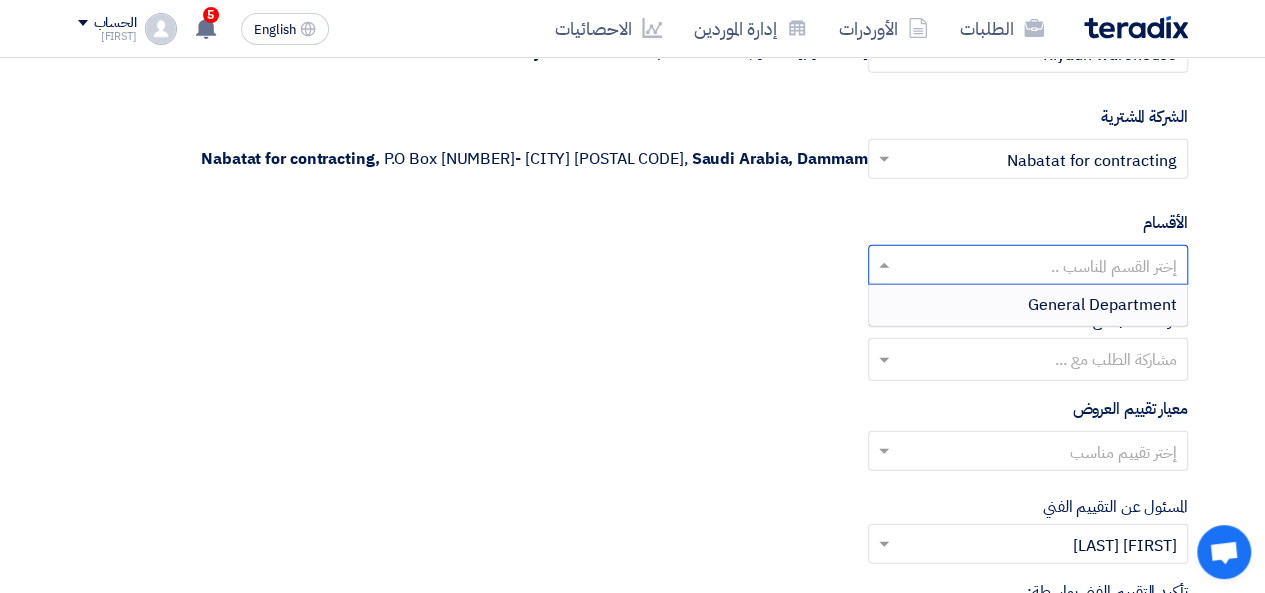 click 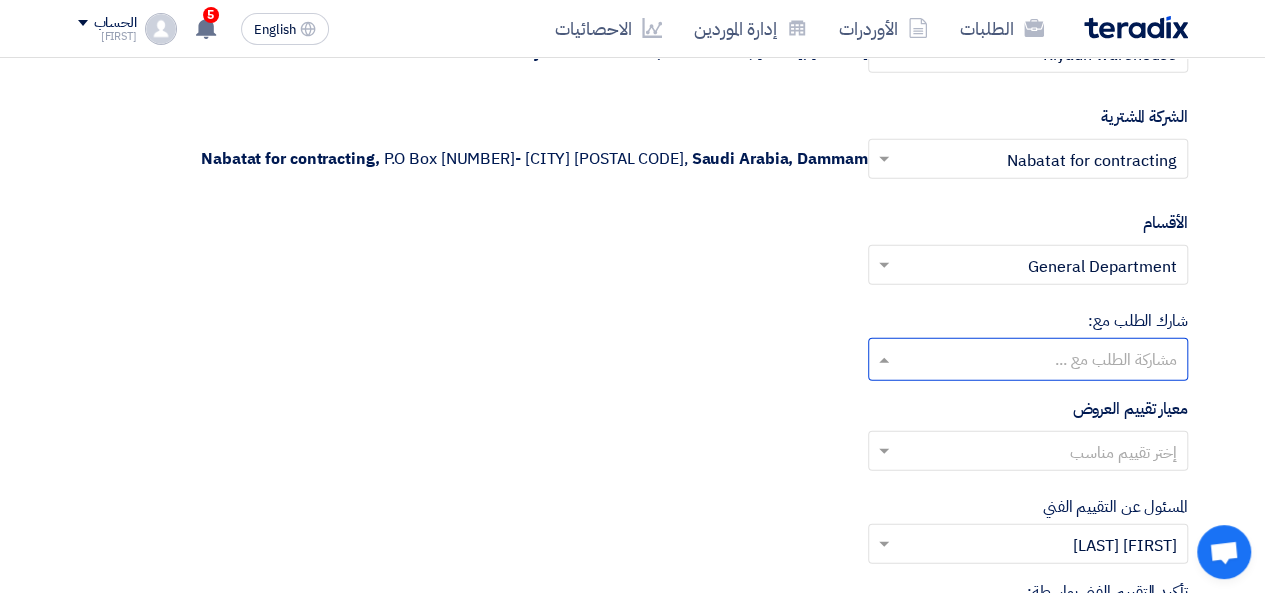 click at bounding box center [1027, 361] 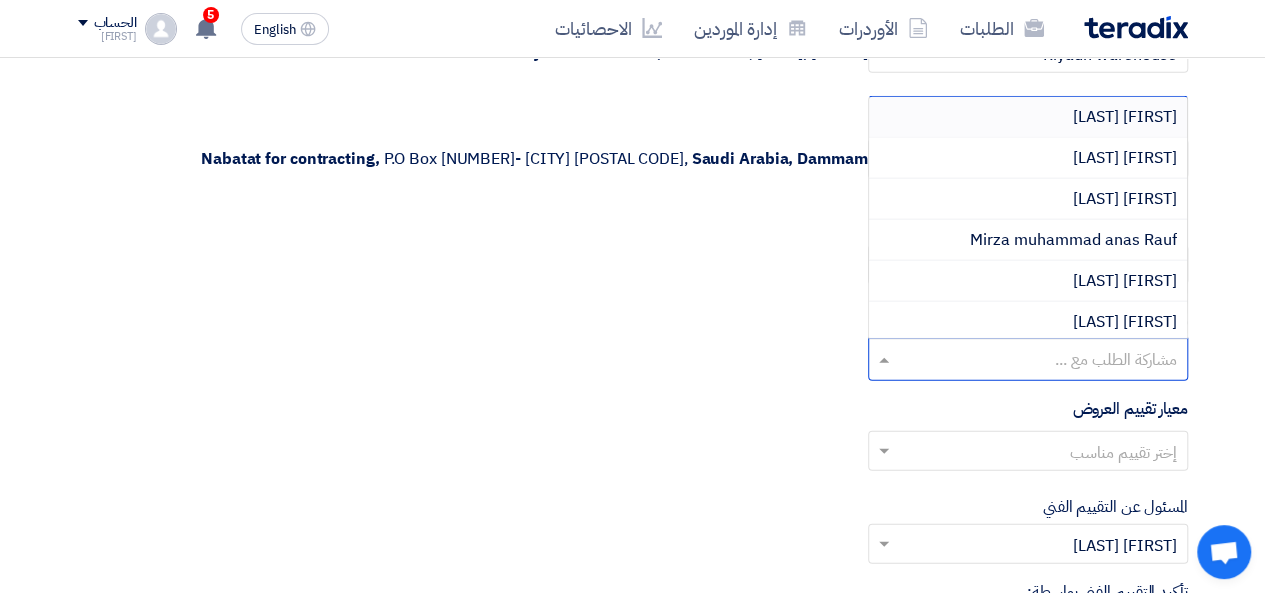 click 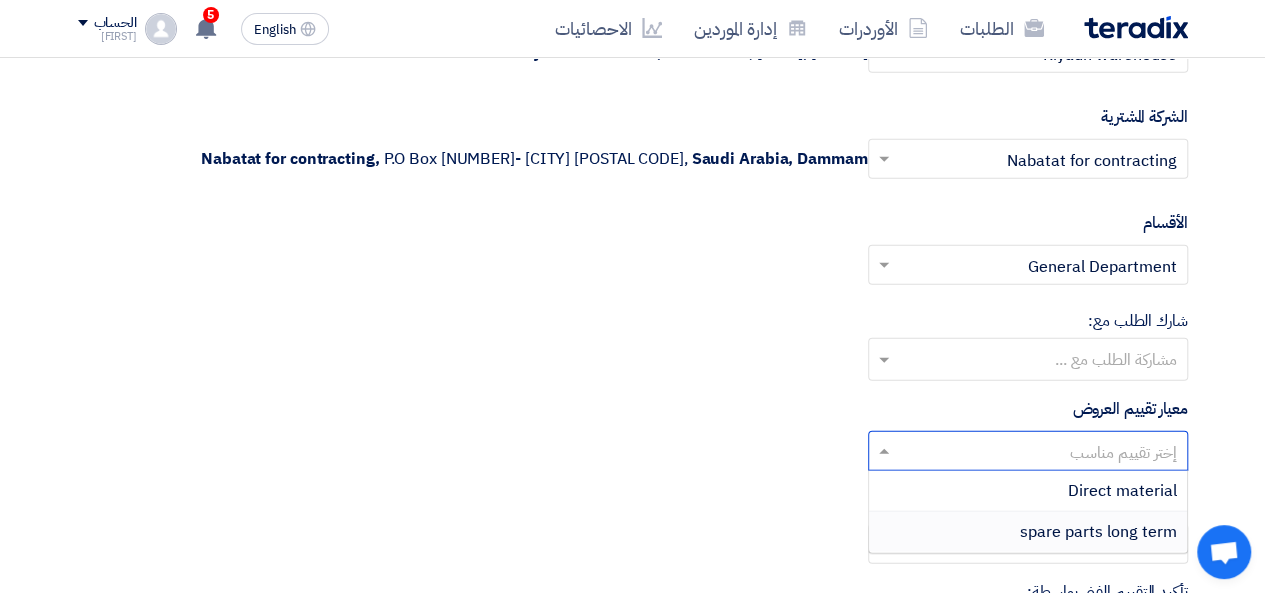 click on "spare parts long term" at bounding box center [1098, 532] 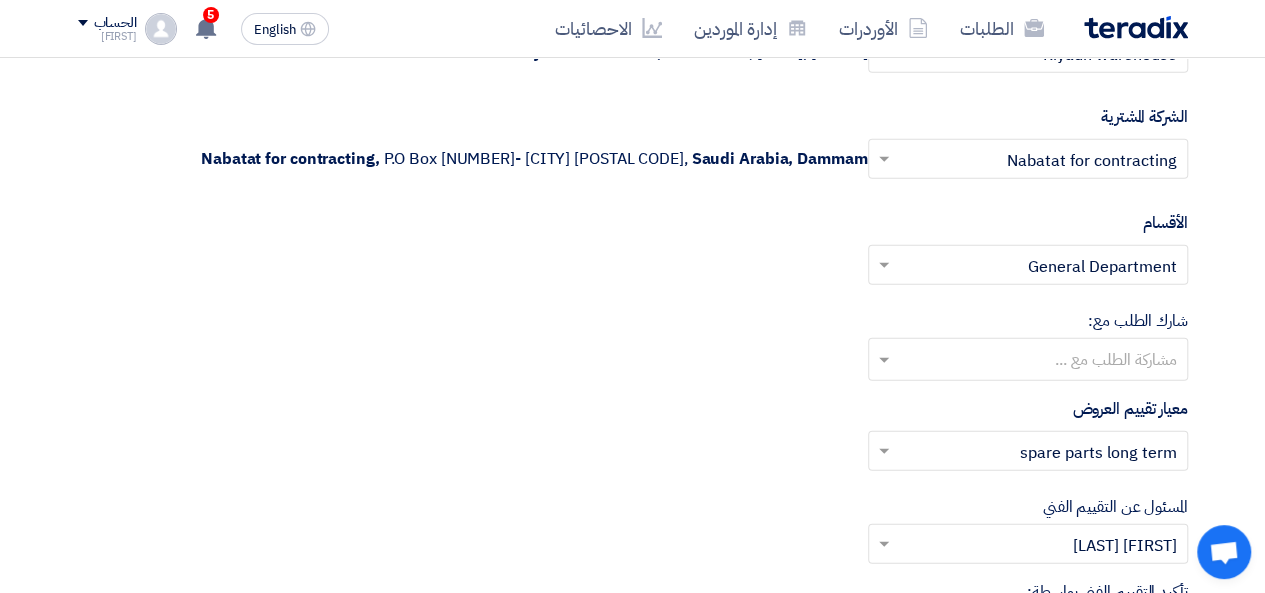 scroll, scrollTop: 2666, scrollLeft: 0, axis: vertical 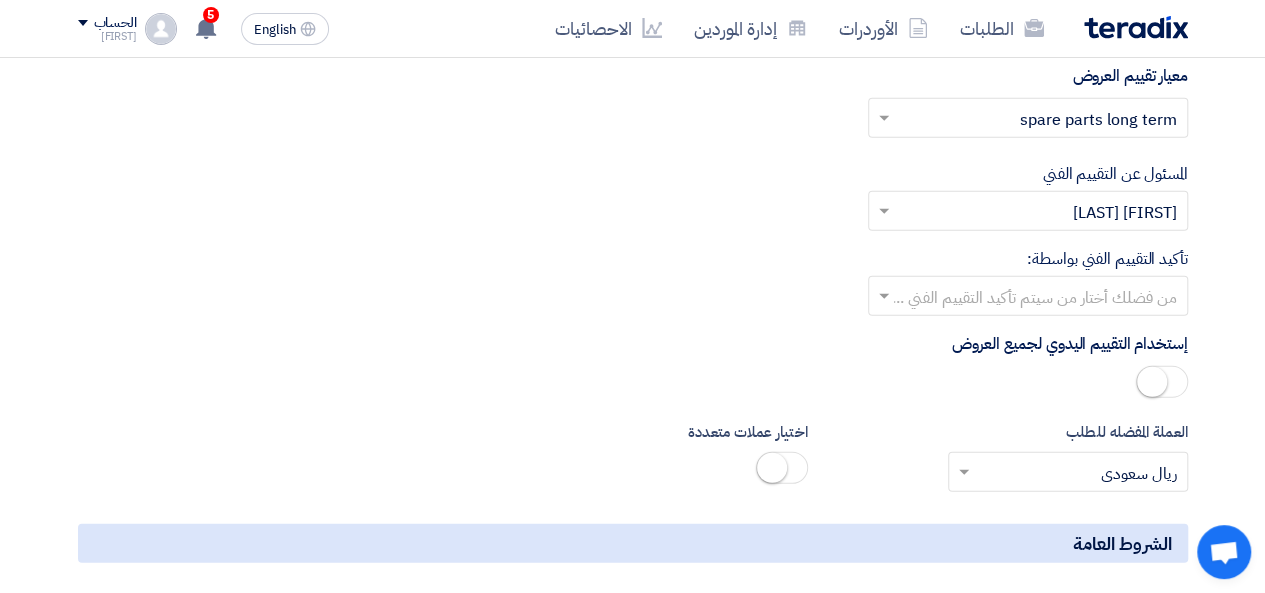 click at bounding box center [1039, 298] 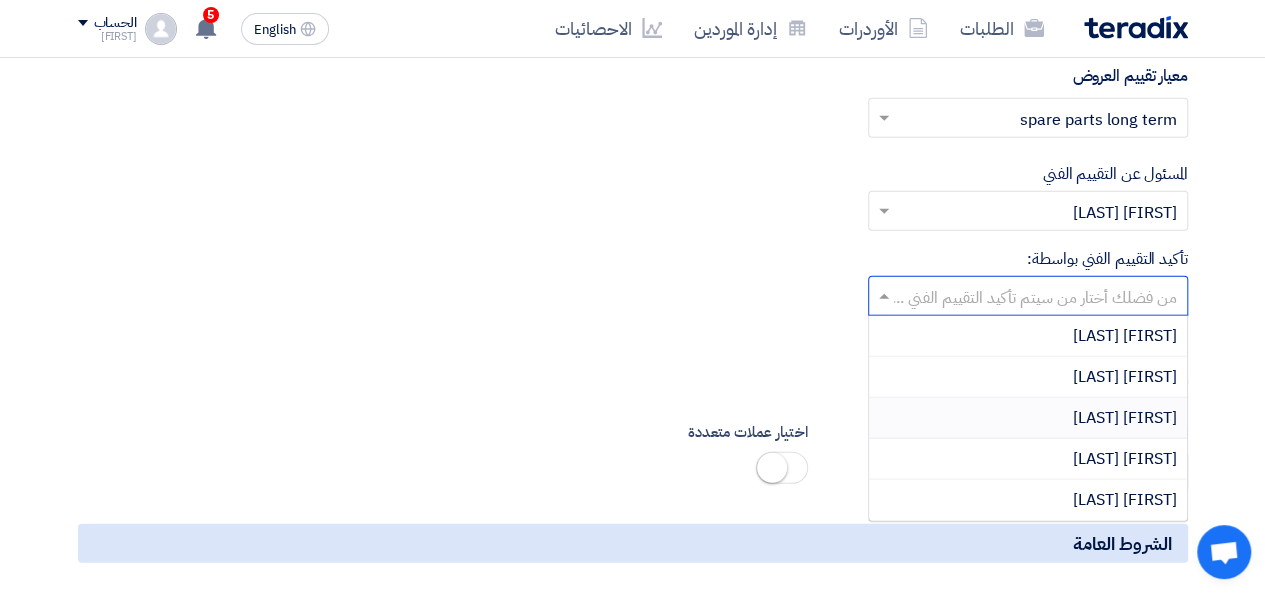 click on "[FIRST] [LAST]" at bounding box center [1125, 418] 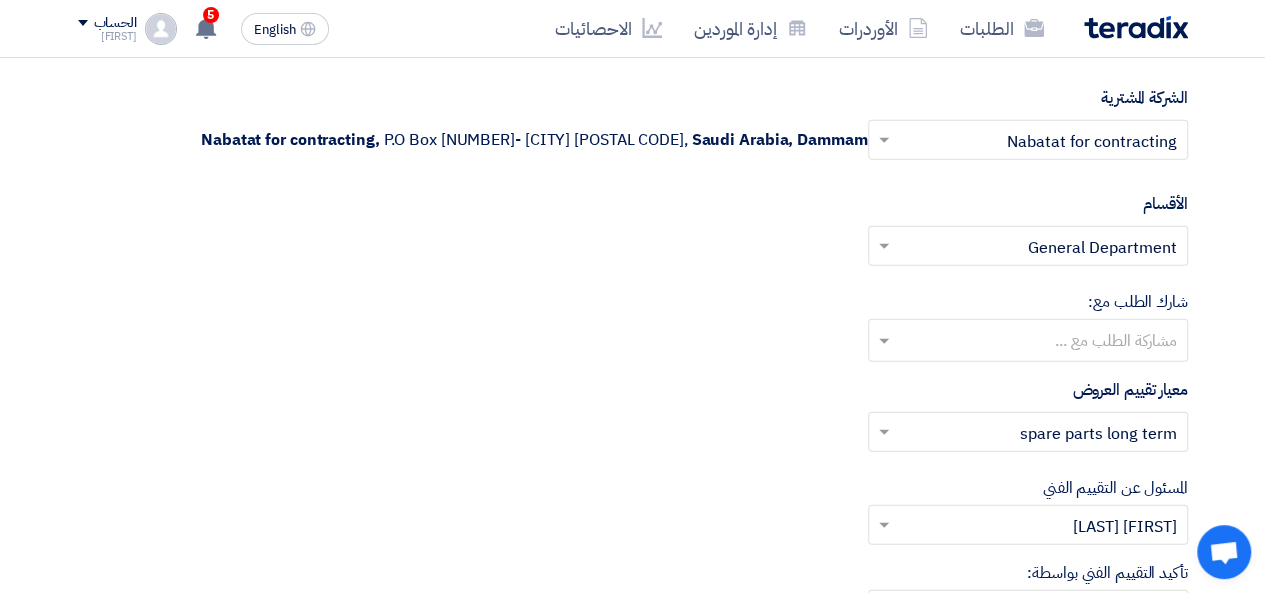 scroll, scrollTop: 2666, scrollLeft: 0, axis: vertical 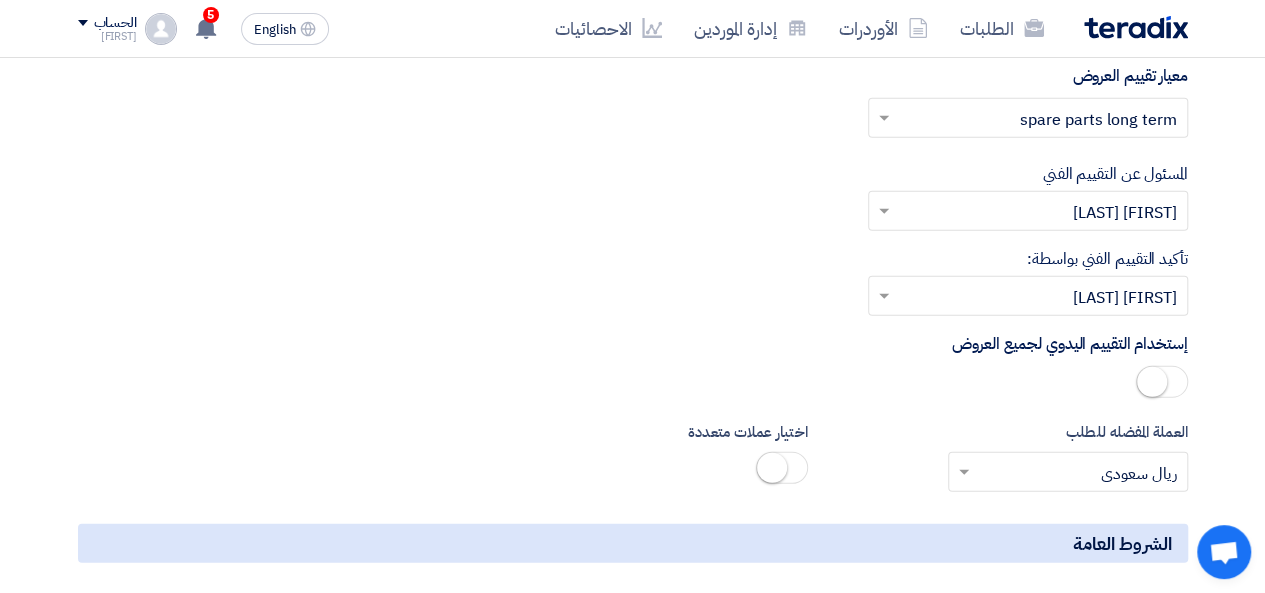click at bounding box center (1039, 298) 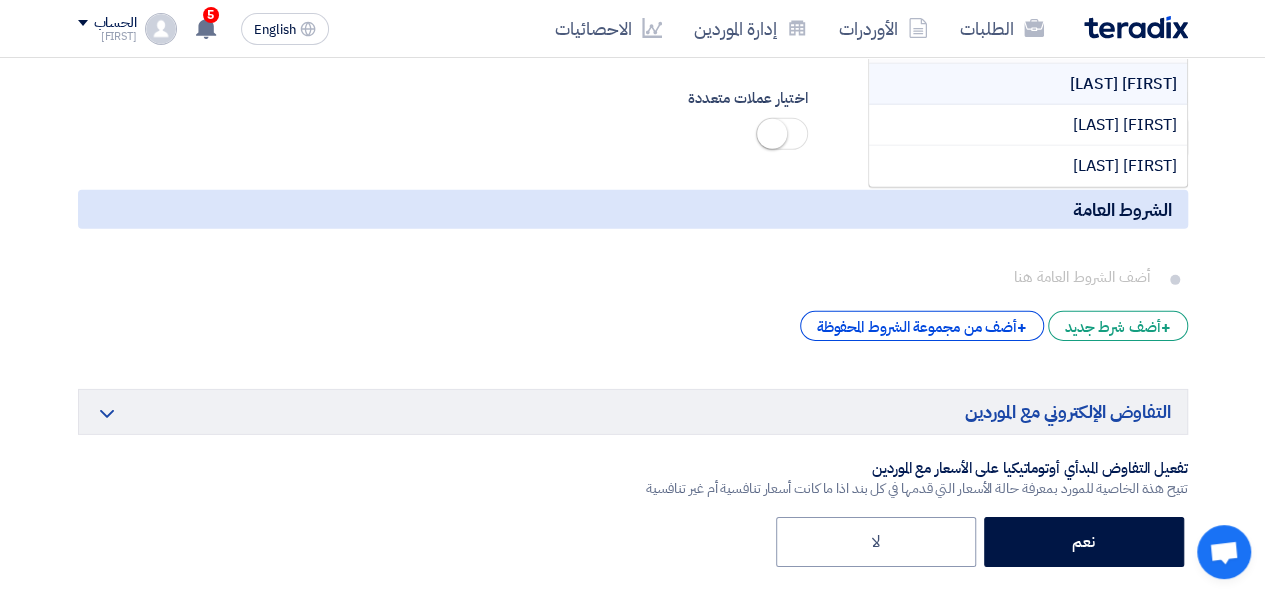 scroll, scrollTop: 3333, scrollLeft: 0, axis: vertical 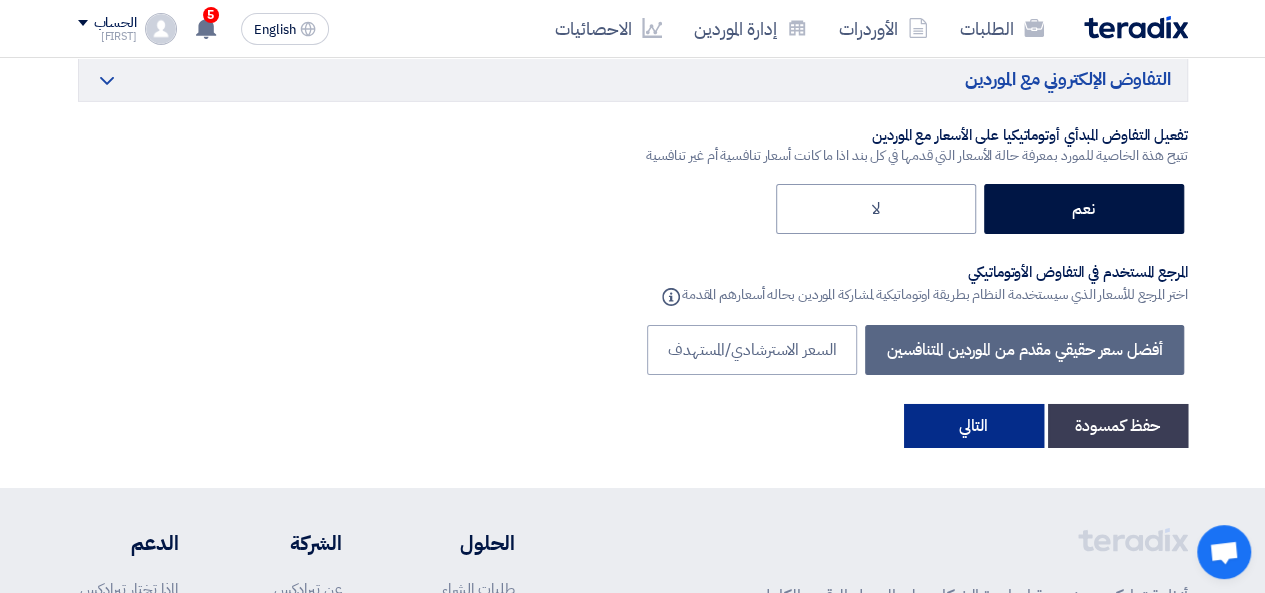 click on "التالي" 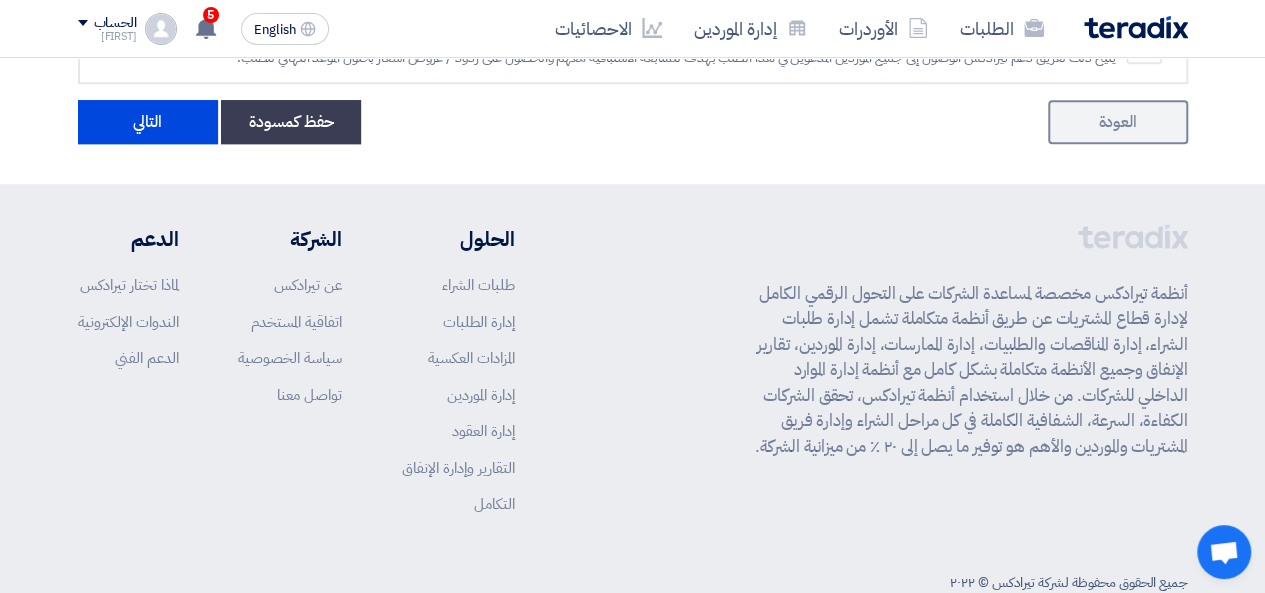 scroll, scrollTop: 333, scrollLeft: 0, axis: vertical 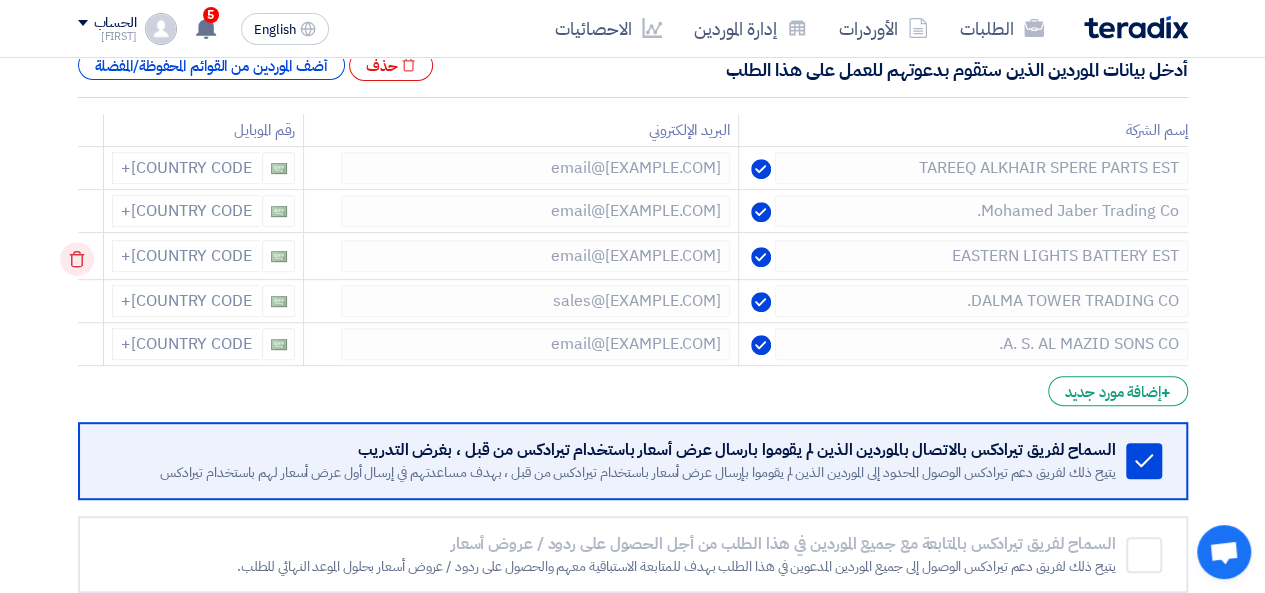 click 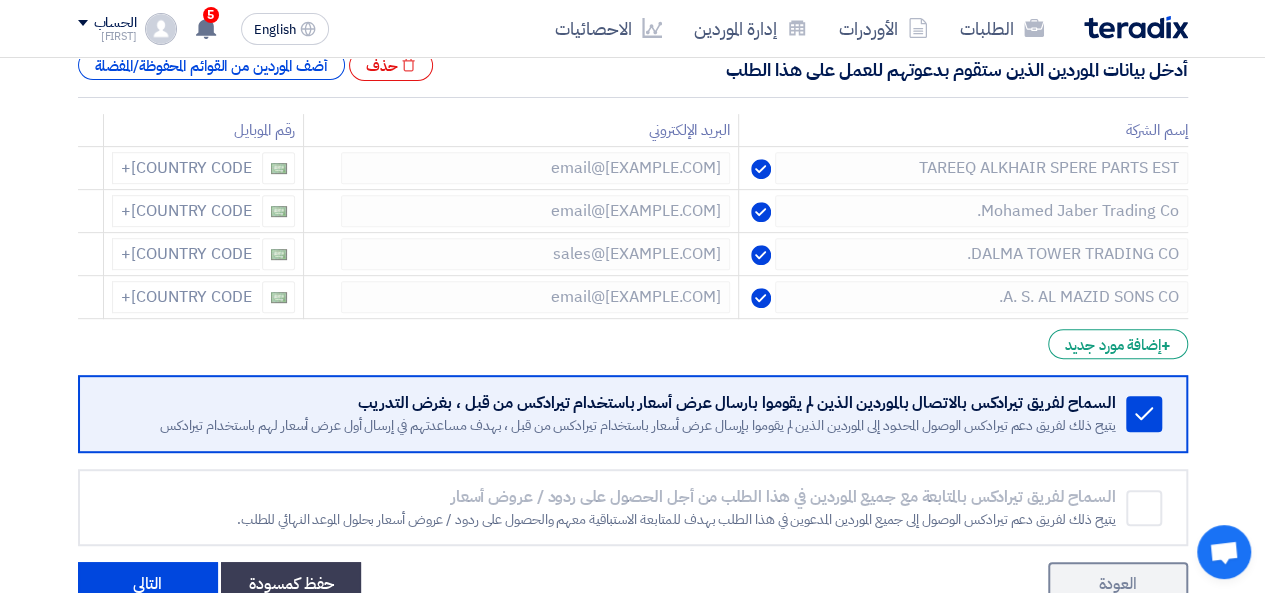 click 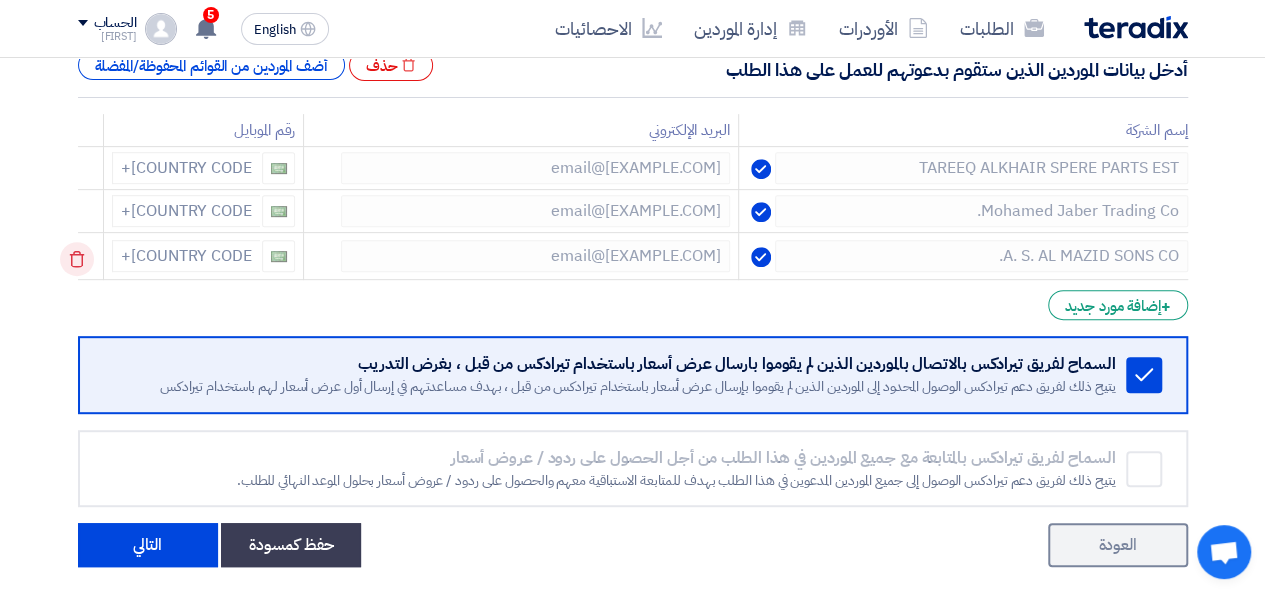 click 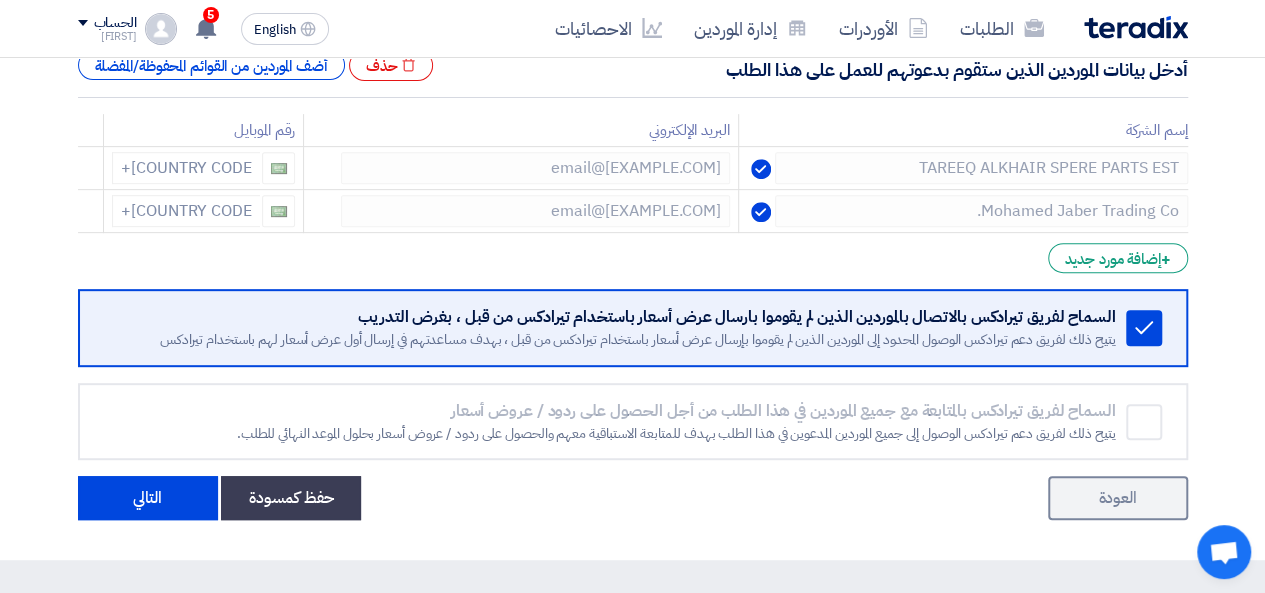scroll, scrollTop: 666, scrollLeft: 0, axis: vertical 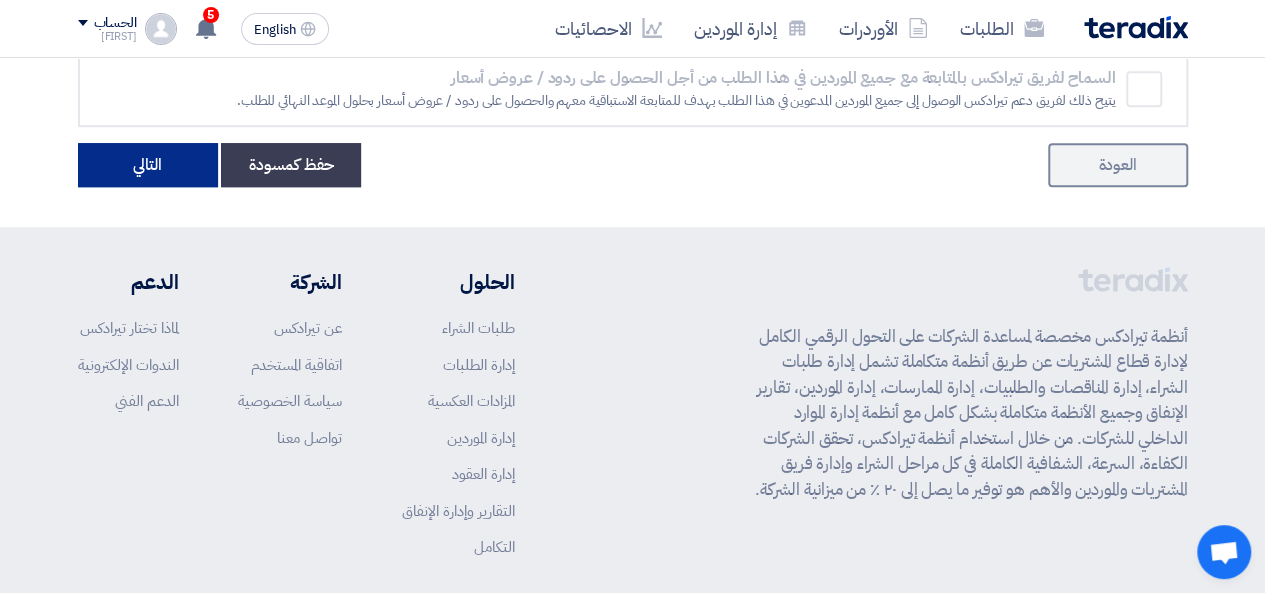 click on "التالي" 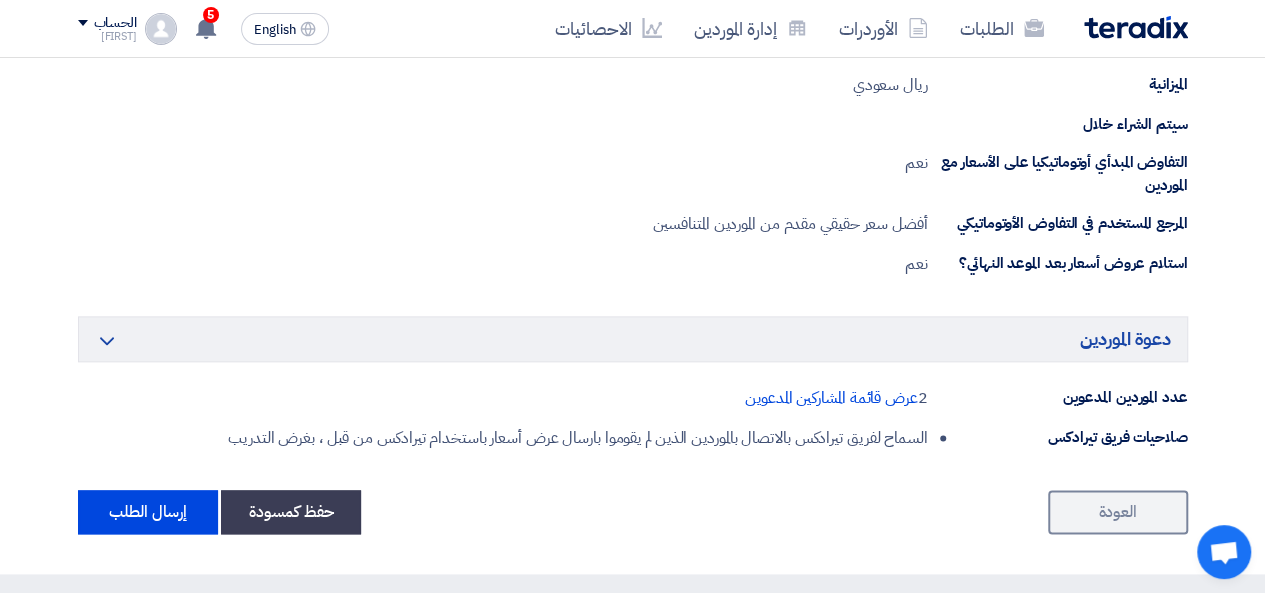 scroll, scrollTop: 1333, scrollLeft: 0, axis: vertical 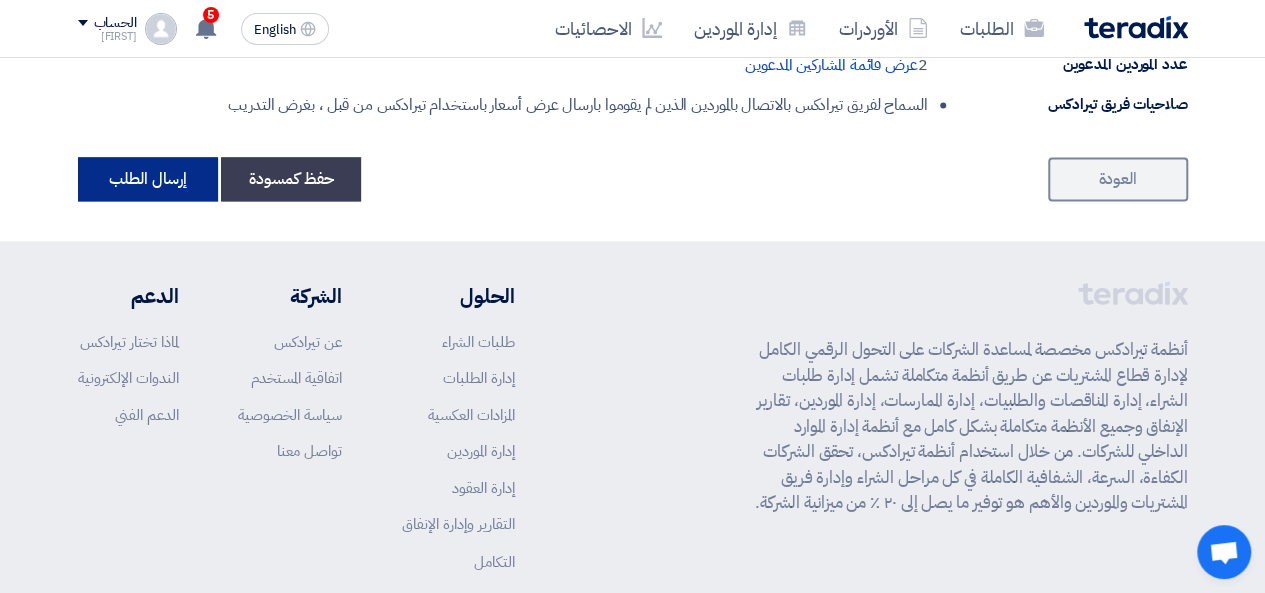 click on "إرسال الطلب" 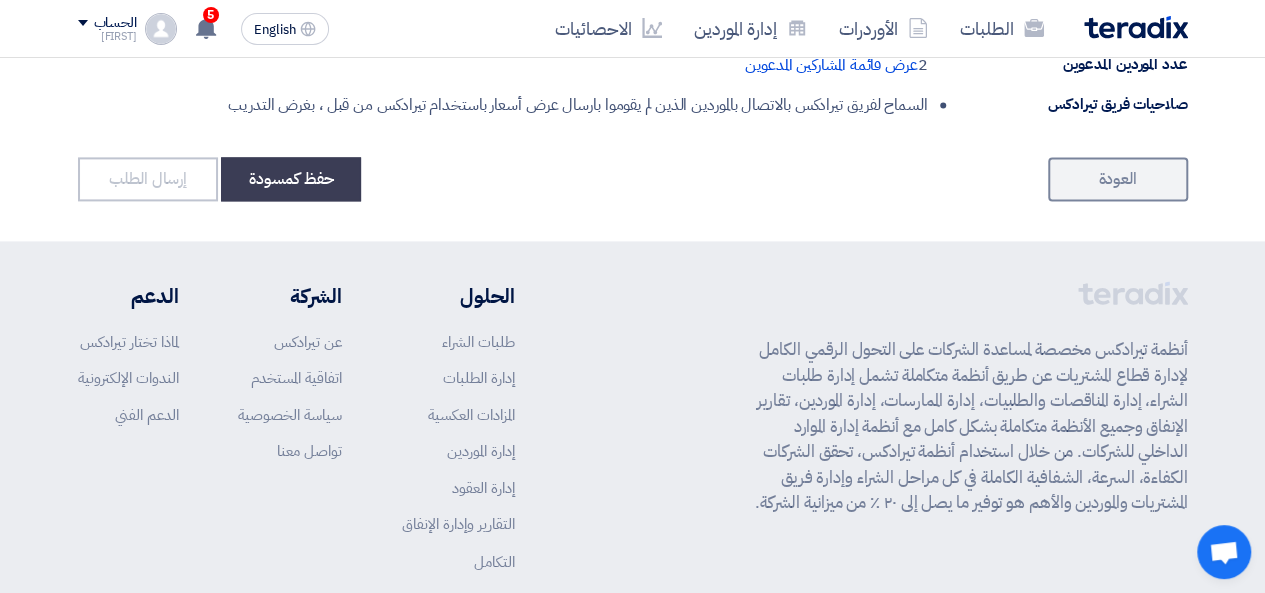 scroll, scrollTop: 0, scrollLeft: 0, axis: both 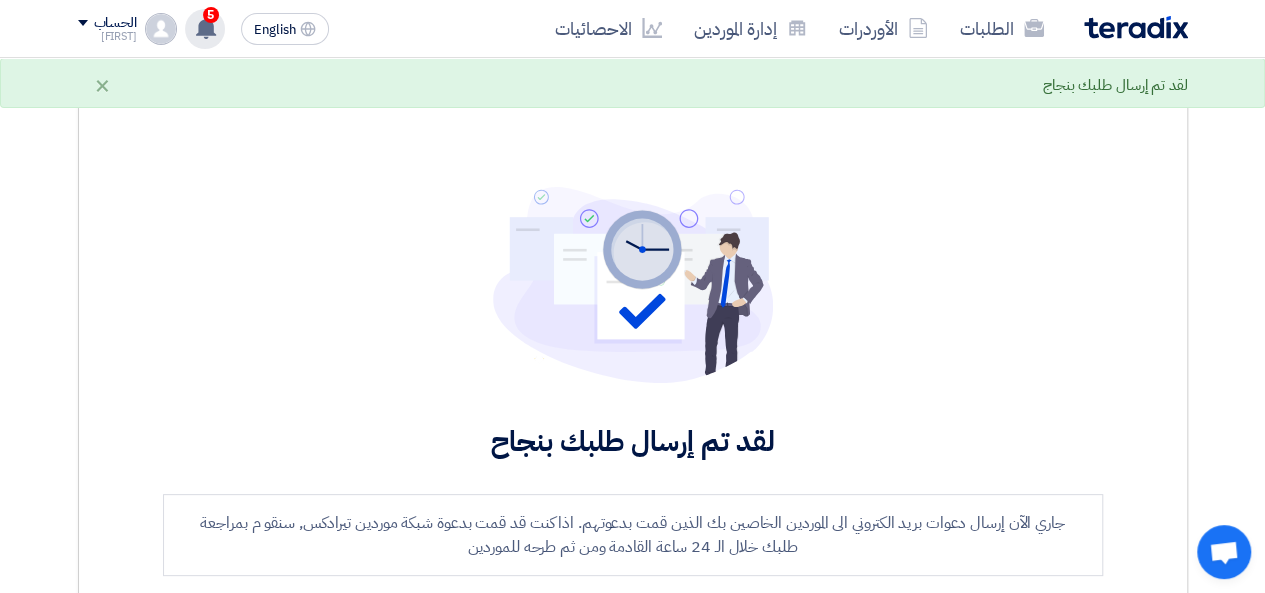 click on "5" 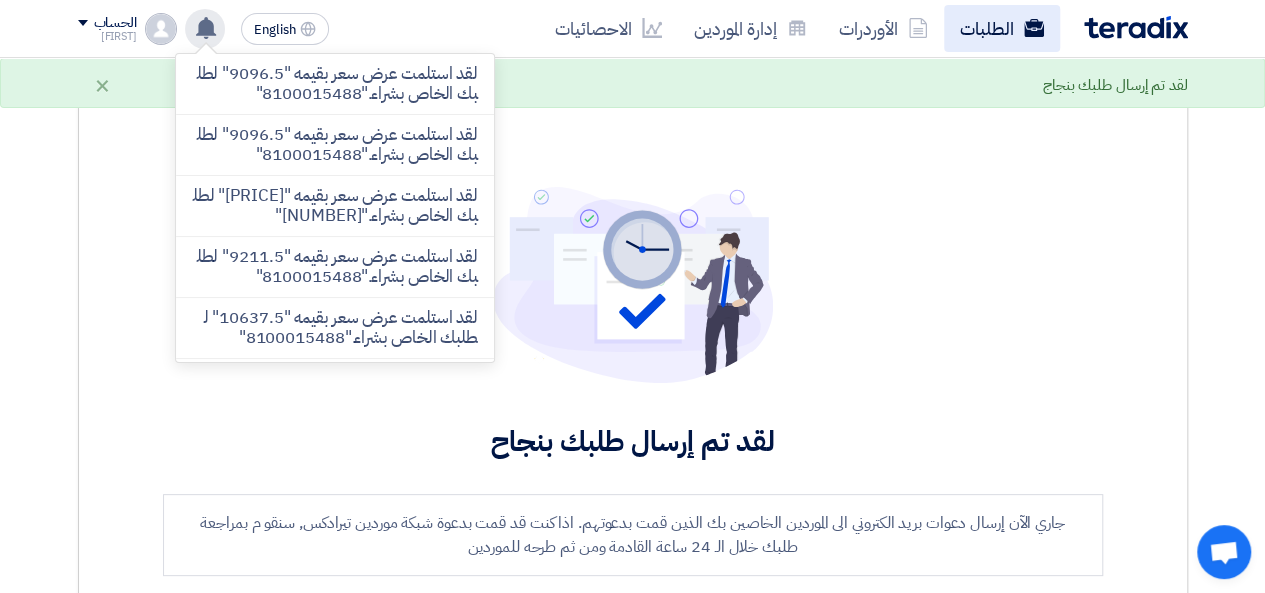click on "الطلبات" 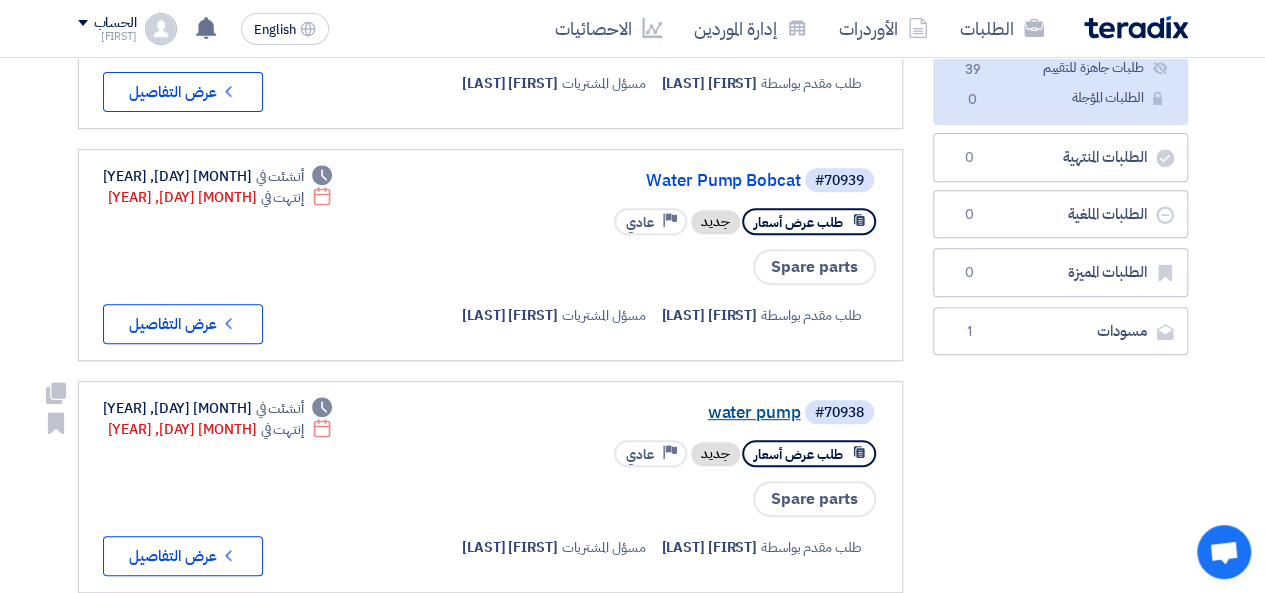 scroll, scrollTop: 666, scrollLeft: 0, axis: vertical 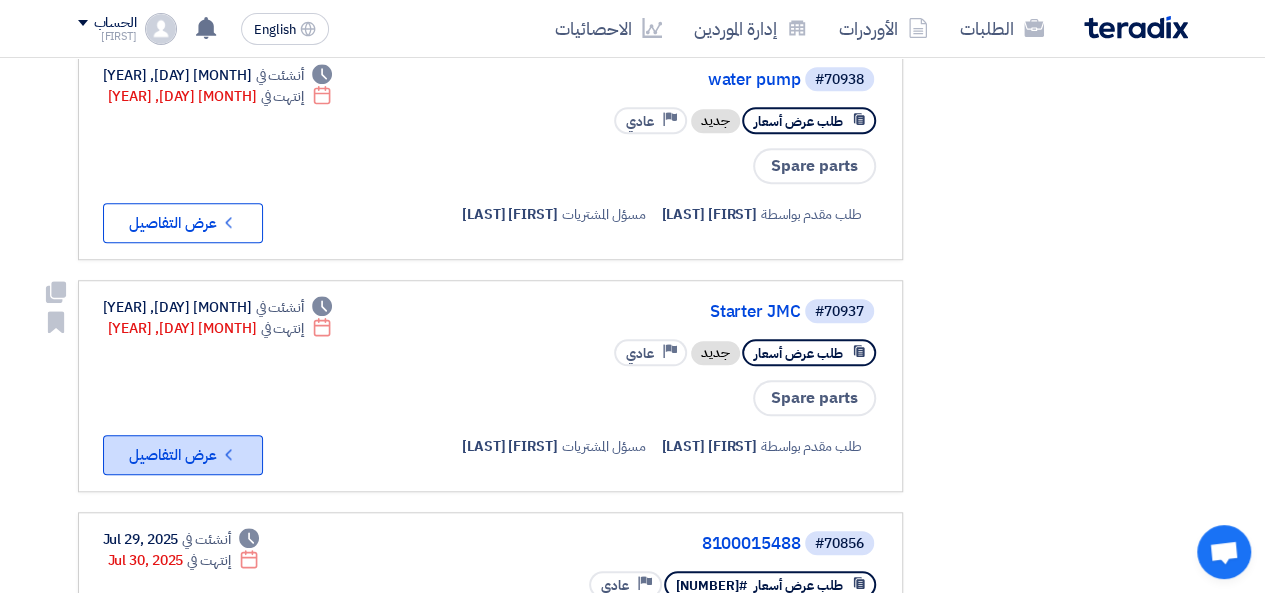 click 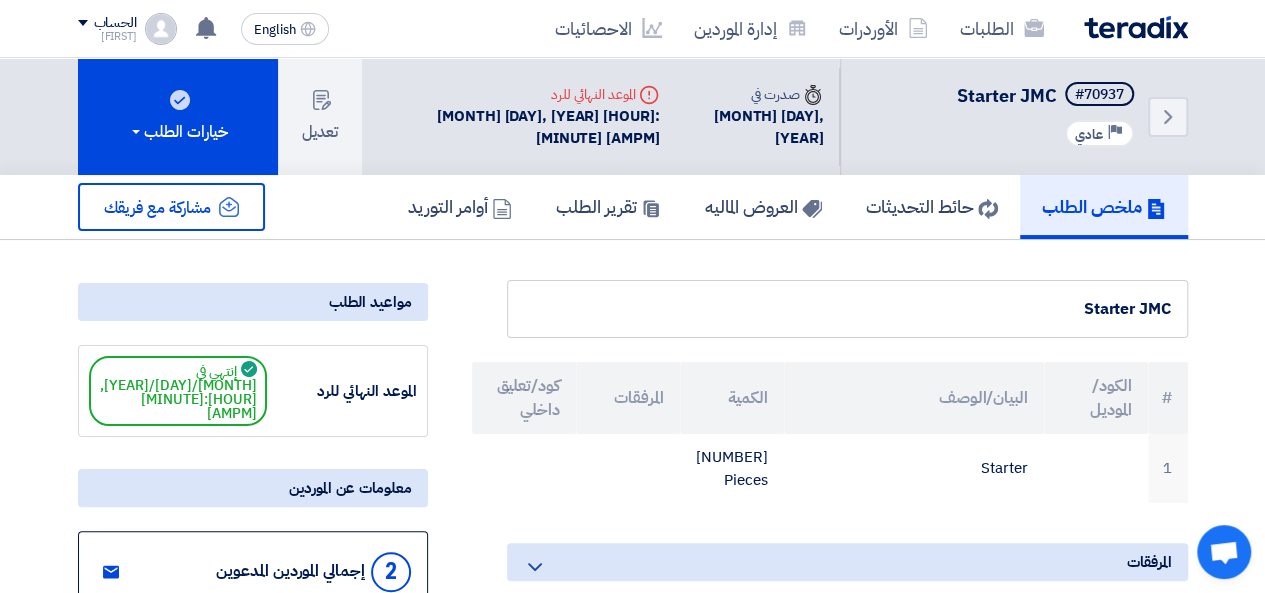 scroll, scrollTop: 333, scrollLeft: 0, axis: vertical 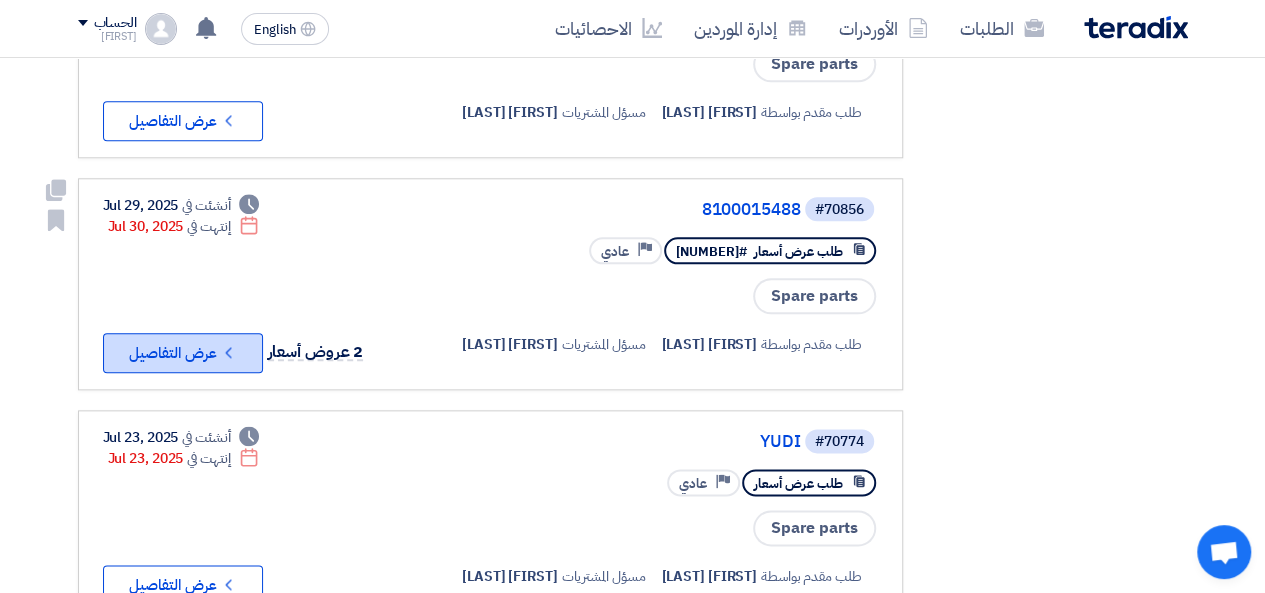 click on "Check details
عرض التفاصيل" 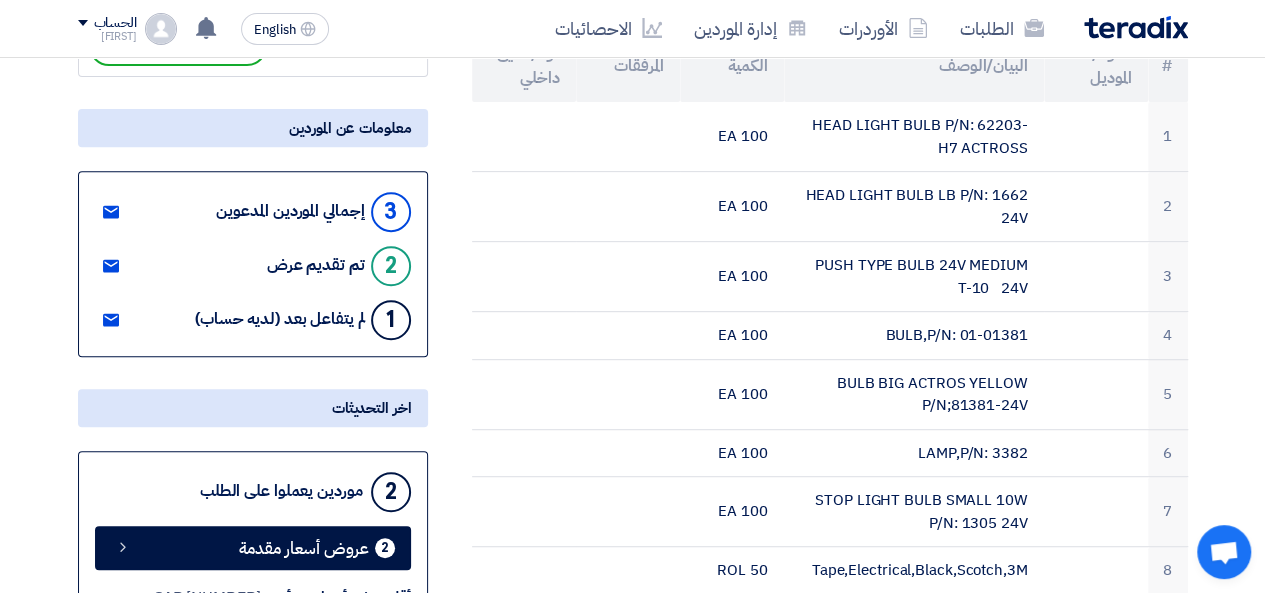 scroll, scrollTop: 0, scrollLeft: 0, axis: both 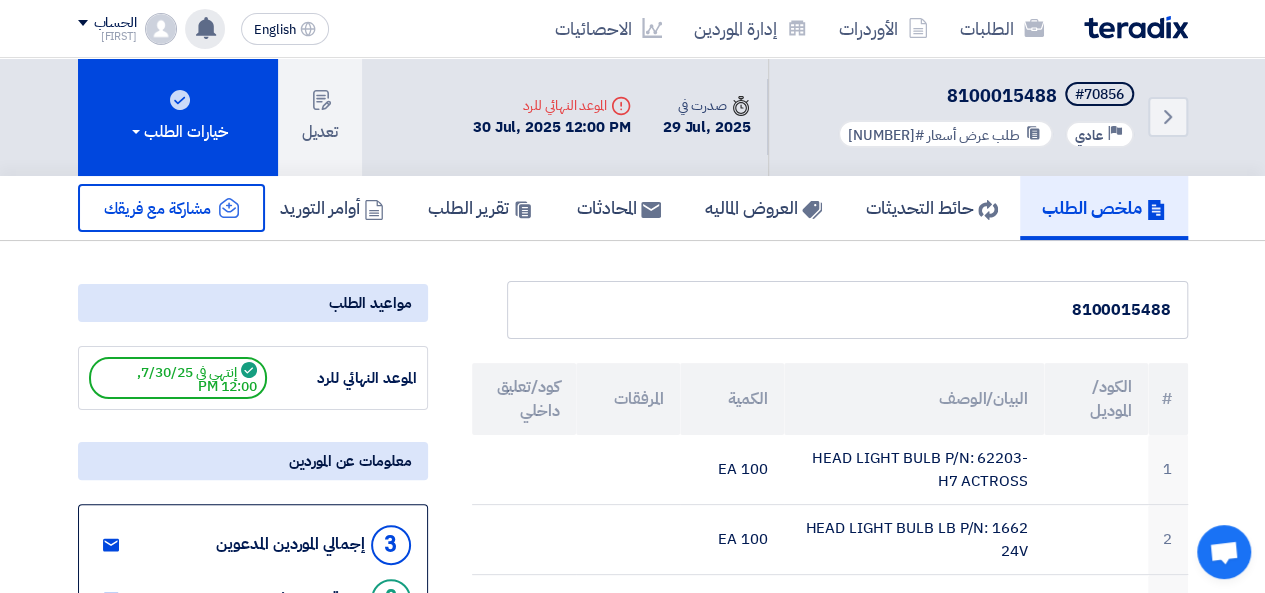 click on "لقد استلمت عرض سعر بقيمه "9096.5" لطلبك الخاص بشراء."8100015488"
1 hours ago
لقد استلمت عرض سعر بقيمه "9096.5" لطلبك الخاص بشراء."8100015488"
1 hours ago" 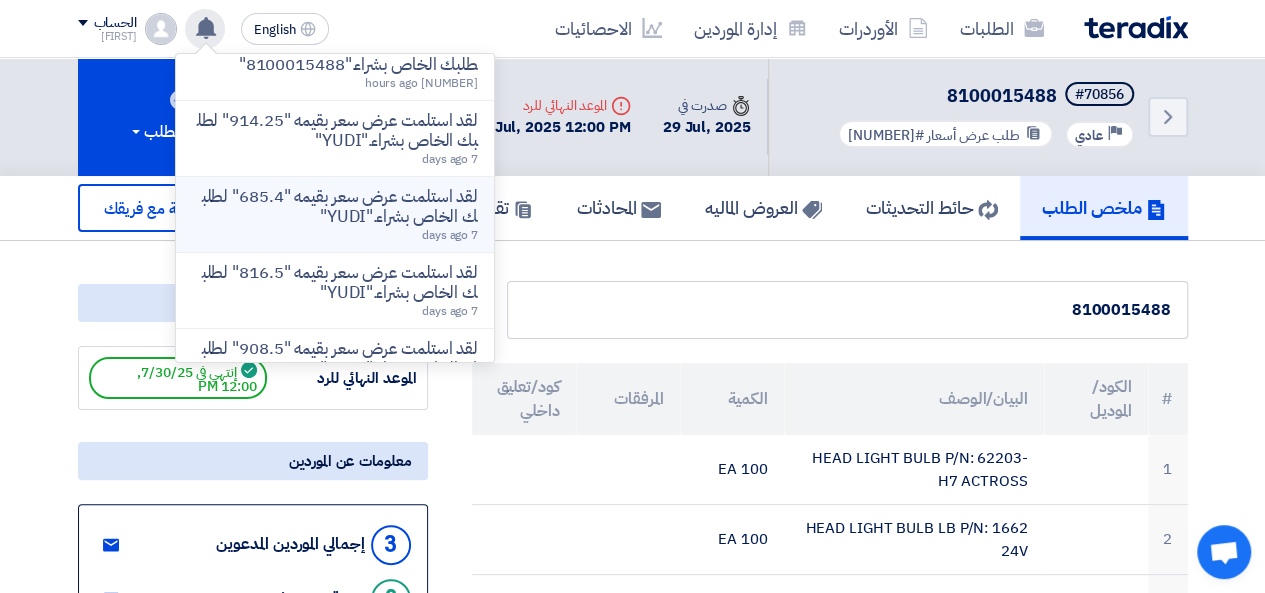 scroll, scrollTop: 0, scrollLeft: 0, axis: both 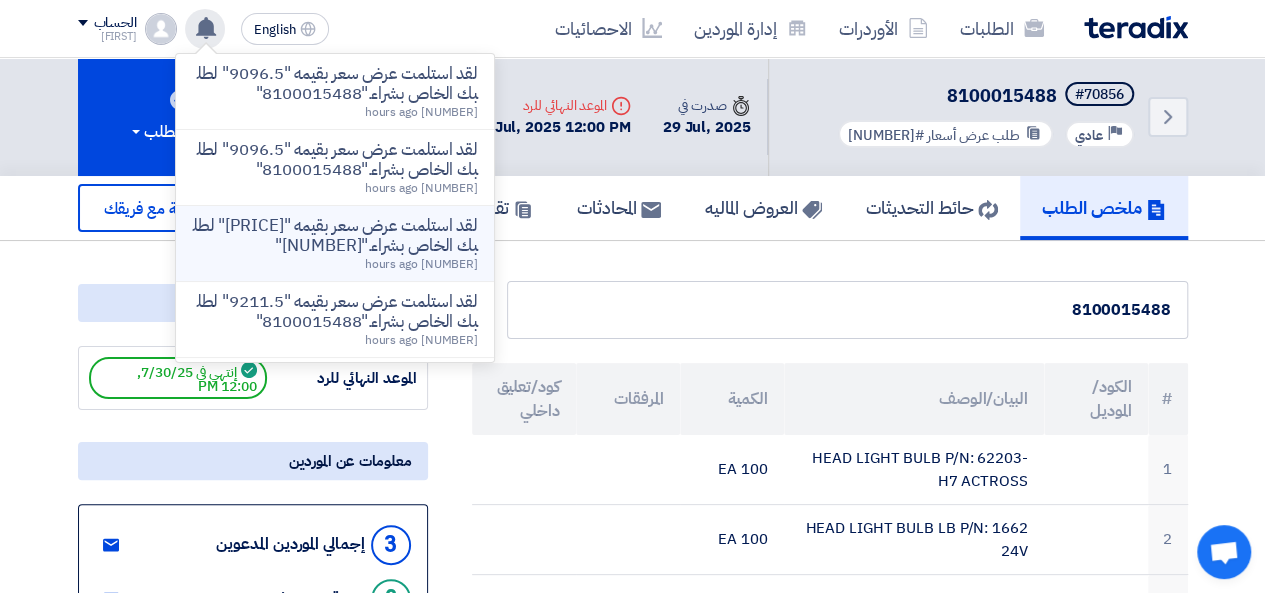 click on "لقد استلمت عرض سعر بقيمه  "[PRICE]"  لطلبك الخاص بشراء."[NUMBER]"" 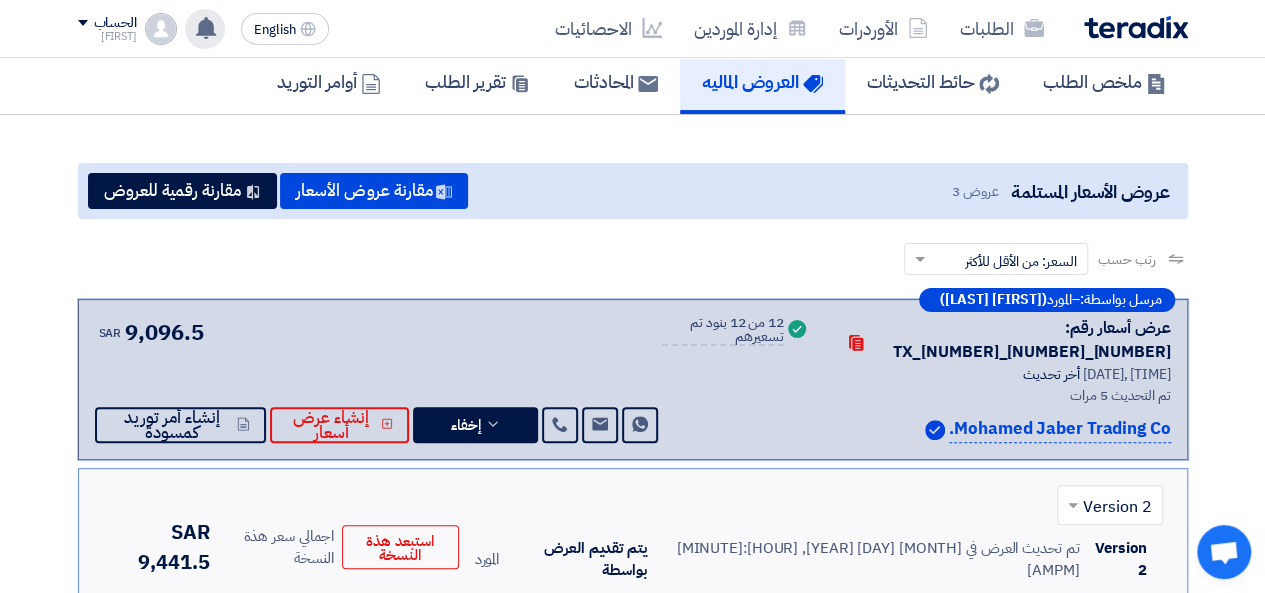 scroll, scrollTop: 0, scrollLeft: 0, axis: both 